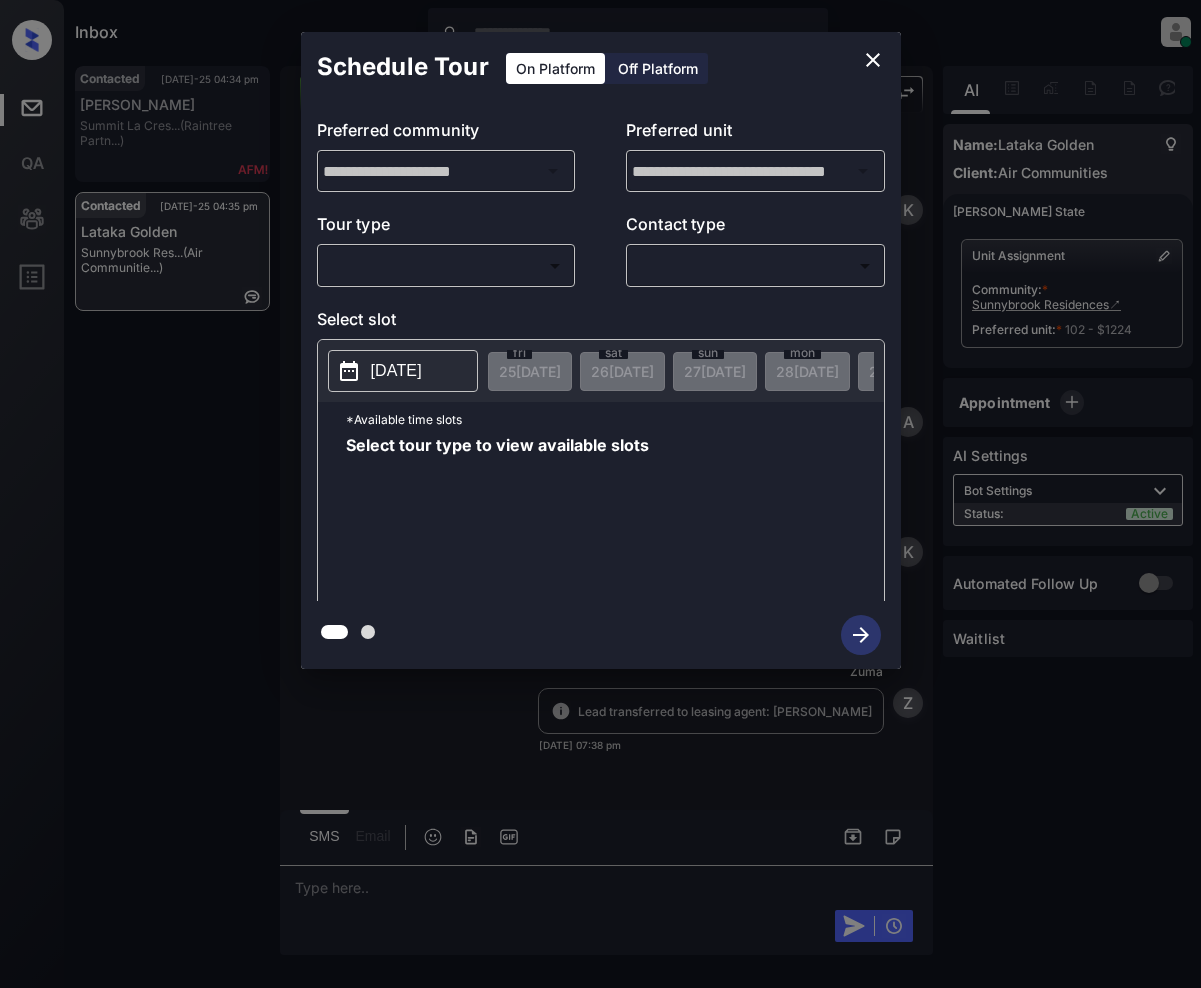 scroll, scrollTop: 0, scrollLeft: 0, axis: both 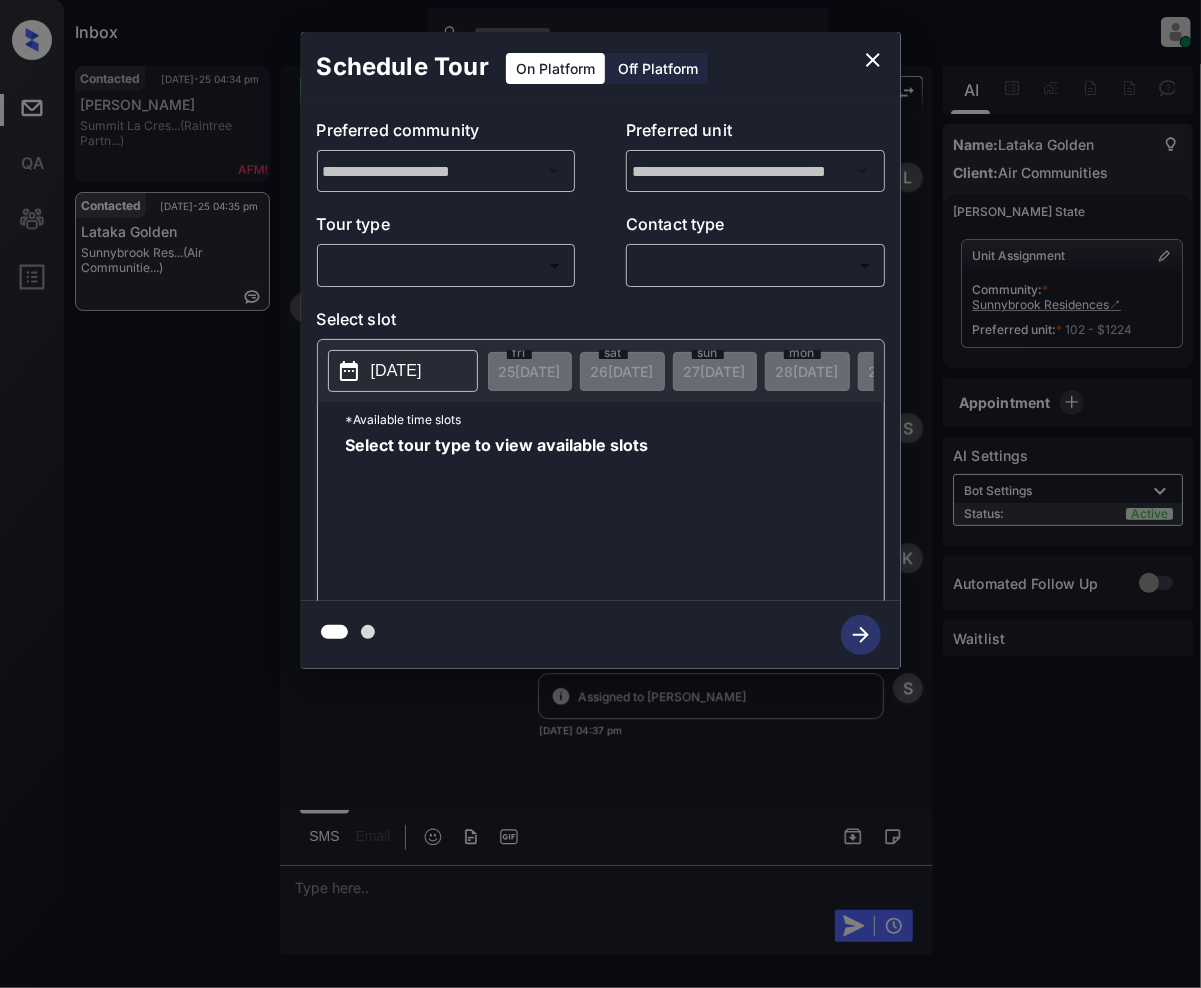 click on "Inbox Jeramie Castro Online Set yourself   offline Set yourself   on break Profile Switch to  light  mode Sign out Contacted Jul-25 04:34 pm   Ian Auerbach Summit La Cres...  (Raintree Partn...) Contacted Jul-25 04:35 pm   Lataka Golden Sunnybrook Res...  (Air Communitie...) Contacted Lost Lead Sentiment: Angry Upon sliding the acknowledgement:  Lead will move to lost stage. * ​ SMS and call option will be set to opt out. AFM will be turned off for the lead. Kelsey New Message Kelsey Notes Note: <a href="https://conversation.getzuma.com/68819c8d724459a6dc5fe32f">https://conversation.getzuma.com/68819c8d724459a6dc5fe32f</a> - Paste this link into your browser to view Kelsey’s conversation with the prospect Jul 23, 2025 07:38 pm  Sync'd w  entrata K New Message Agent Lead created via emailParser in Inbound stage. Jul 23, 2025 07:38 pm A New Message Kelsey Due to the activation of disableLeadTransfer feature flag, Kelsey will no longer transfer ownership of this CRM guest card Jul 23, 2025 07:38 pm K Zuma Z" at bounding box center [600, 494] 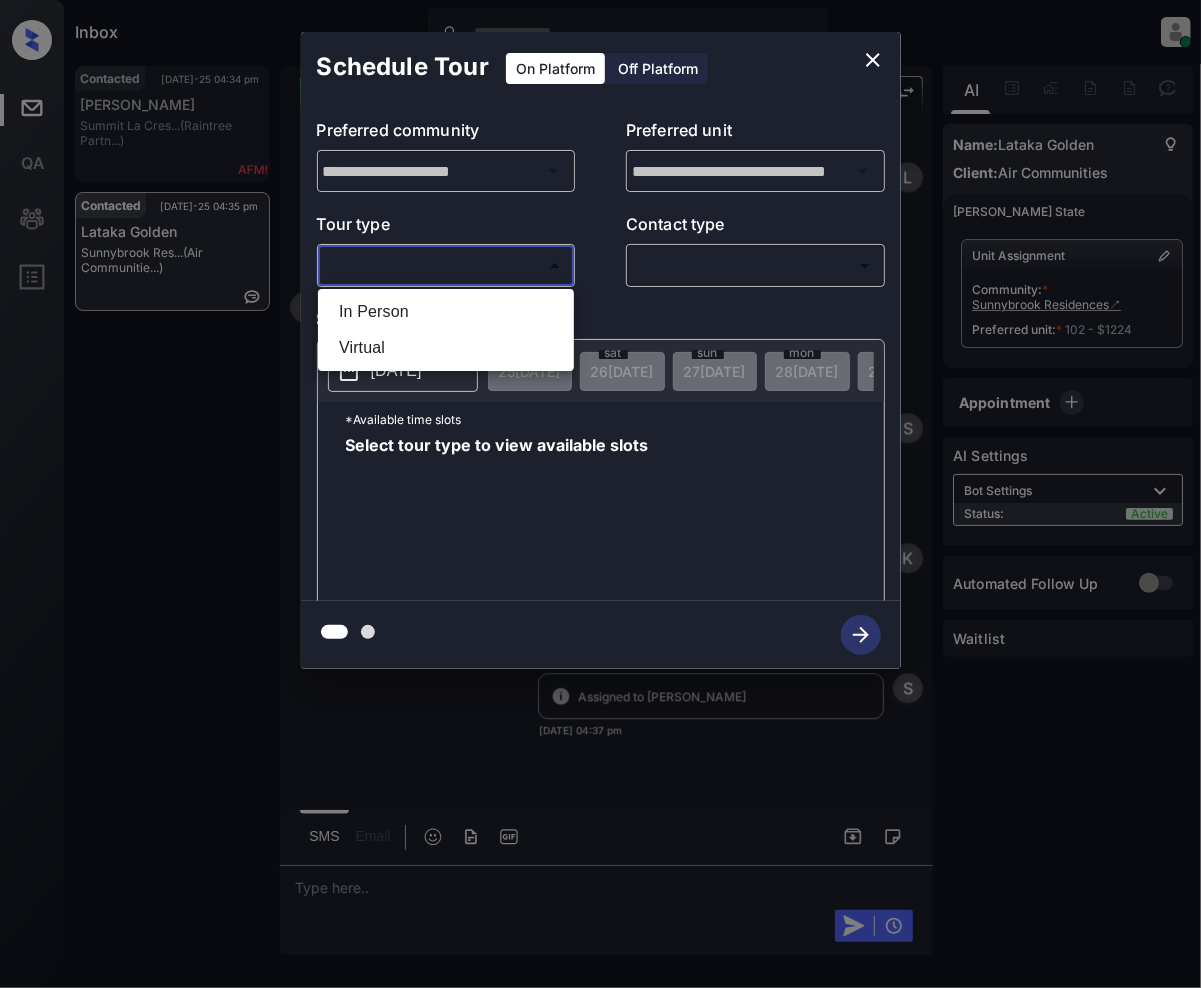 click on "In Person" at bounding box center [446, 312] 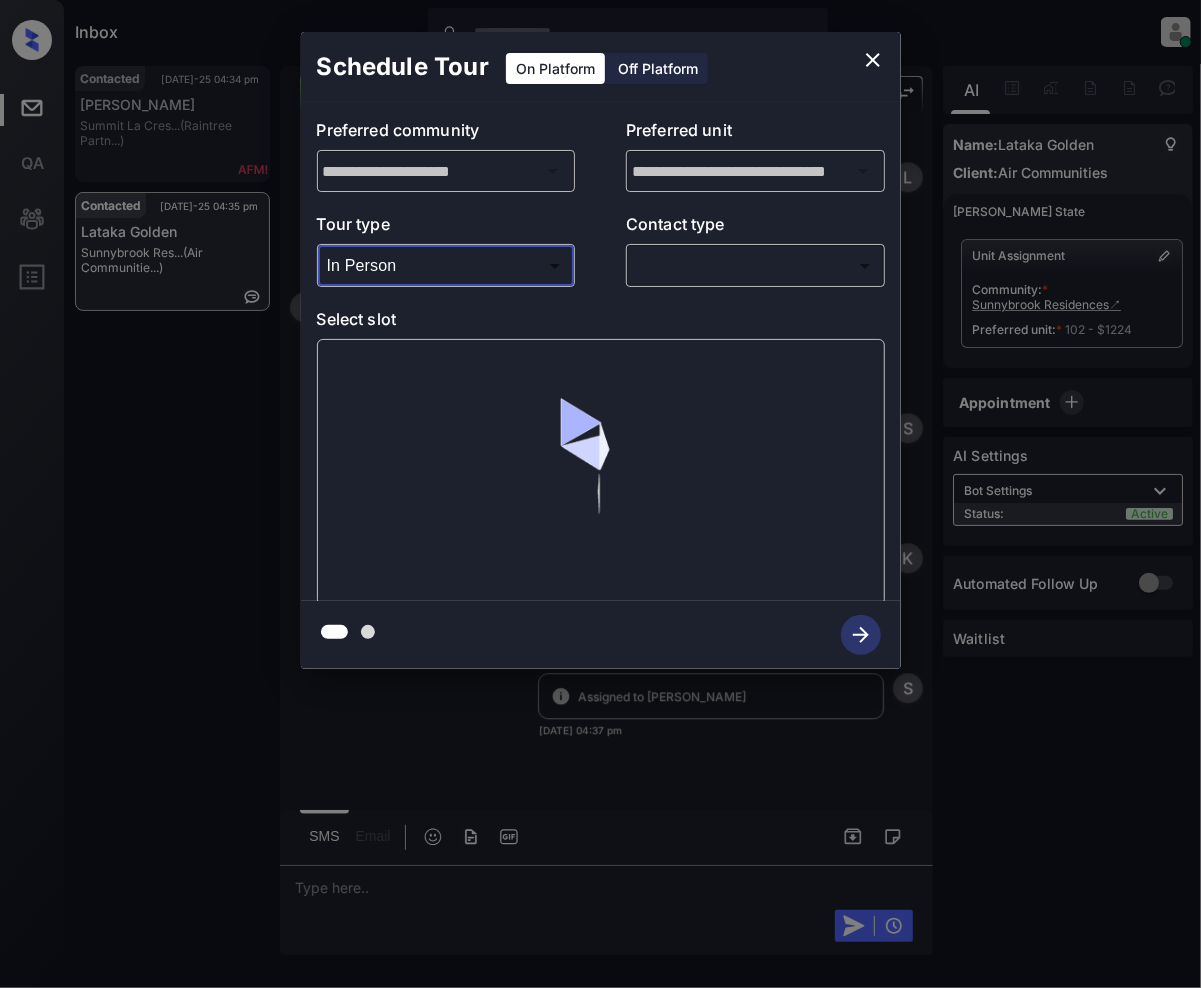 click on "Inbox Jeramie Castro Online Set yourself   offline Set yourself   on break Profile Switch to  light  mode Sign out Contacted Jul-25 04:34 pm   Ian Auerbach Summit La Cres...  (Raintree Partn...) Contacted Jul-25 04:35 pm   Lataka Golden Sunnybrook Res...  (Air Communitie...) Contacted Lost Lead Sentiment: Angry Upon sliding the acknowledgement:  Lead will move to lost stage. * ​ SMS and call option will be set to opt out. AFM will be turned off for the lead. Kelsey New Message Kelsey Notes Note: <a href="https://conversation.getzuma.com/68819c8d724459a6dc5fe32f">https://conversation.getzuma.com/68819c8d724459a6dc5fe32f</a> - Paste this link into your browser to view Kelsey’s conversation with the prospect Jul 23, 2025 07:38 pm  Sync'd w  entrata K New Message Agent Lead created via emailParser in Inbound stage. Jul 23, 2025 07:38 pm A New Message Kelsey Due to the activation of disableLeadTransfer feature flag, Kelsey will no longer transfer ownership of this CRM guest card Jul 23, 2025 07:38 pm K Zuma Z" at bounding box center [600, 494] 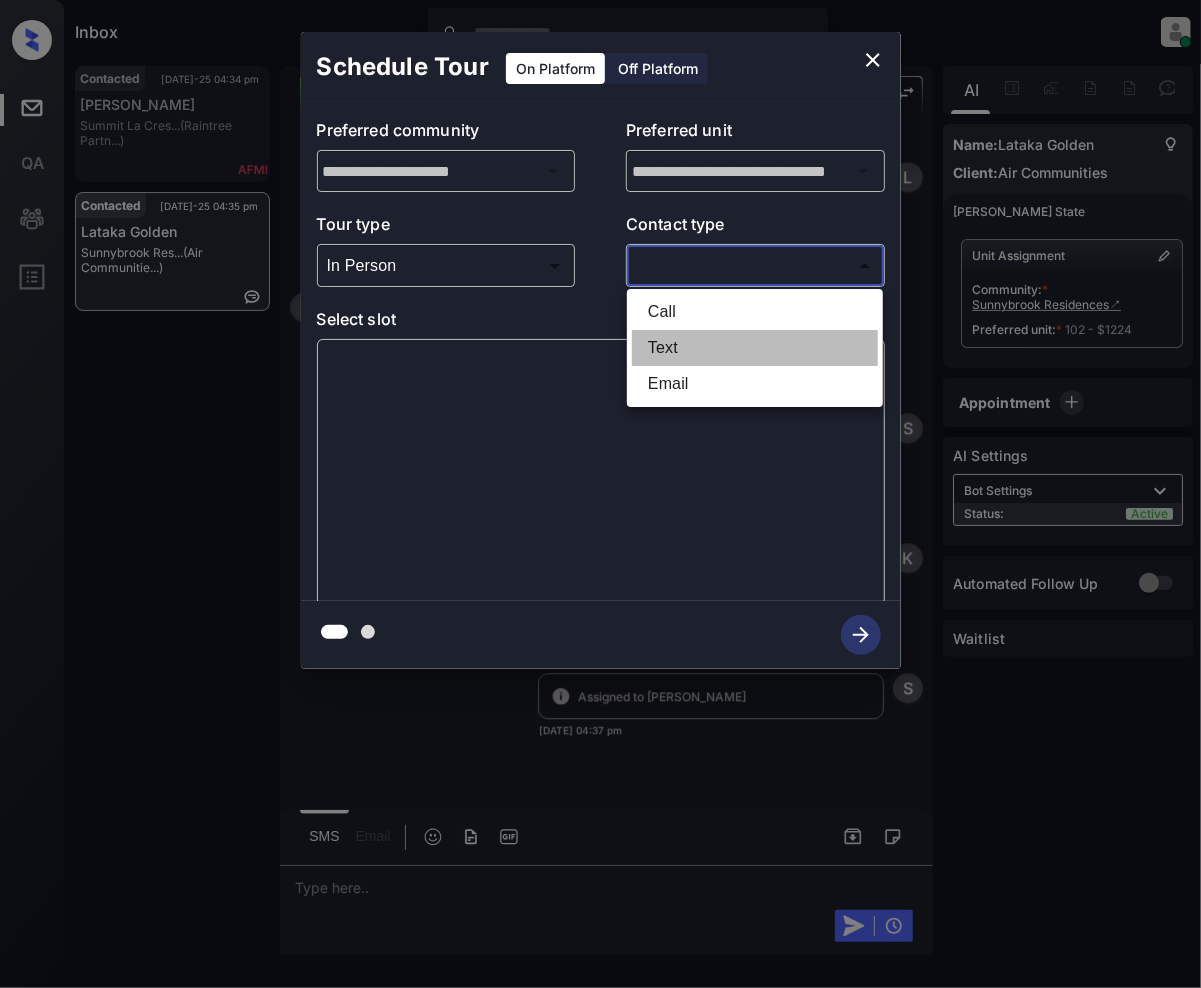 click on "Text" at bounding box center [755, 348] 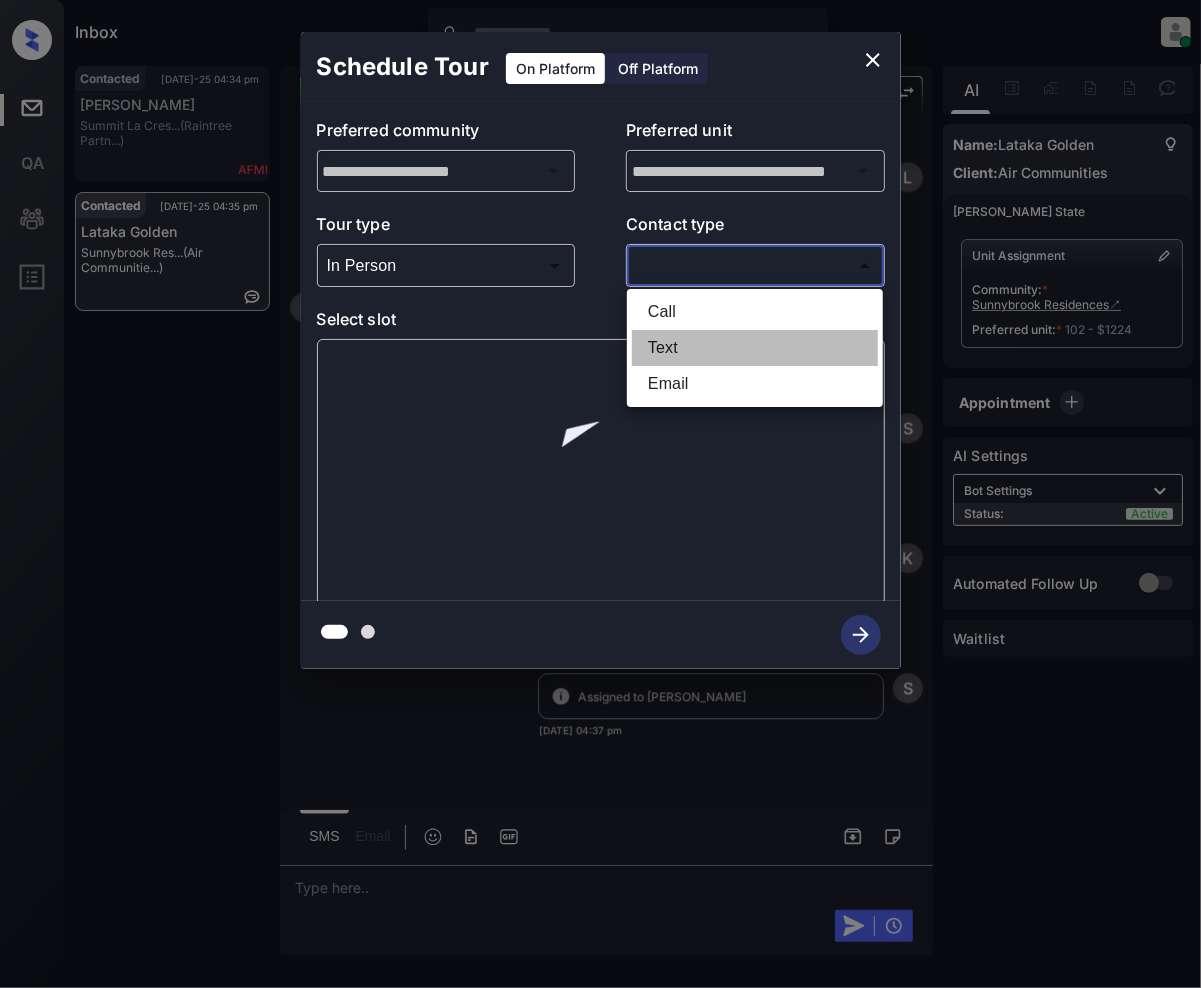 type on "****" 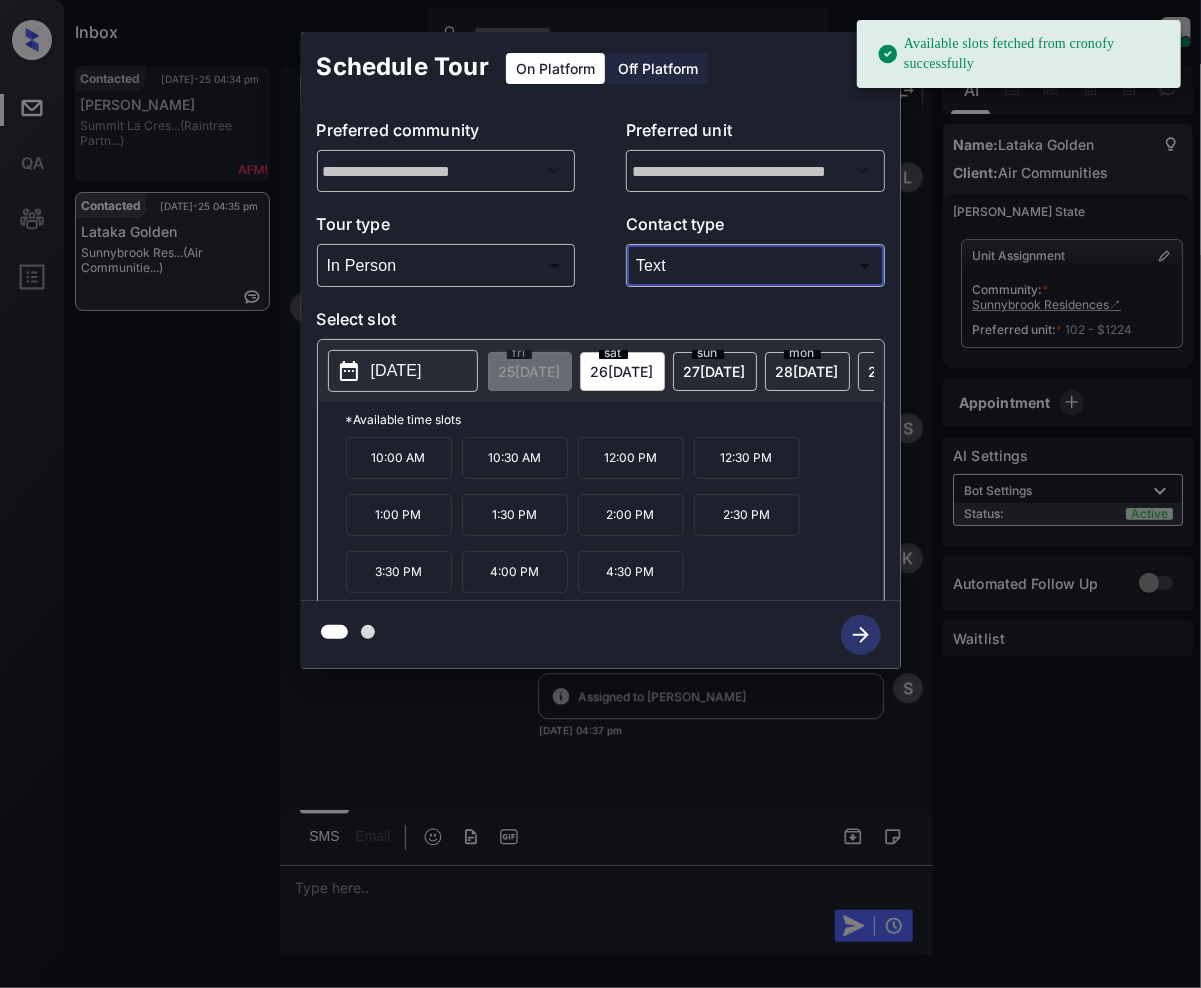 click on "26 JUL" at bounding box center [530, 371] 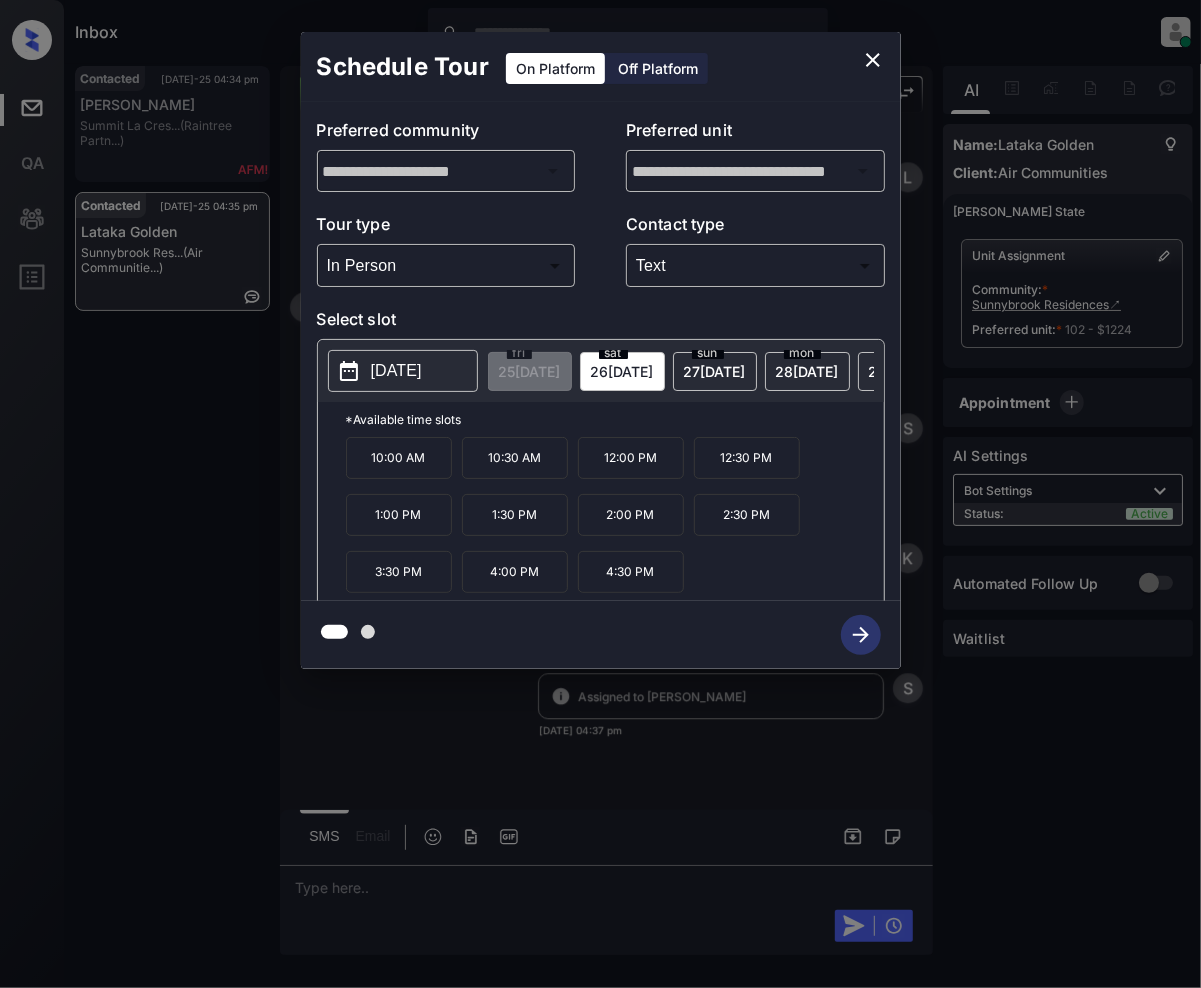 click at bounding box center [873, 60] 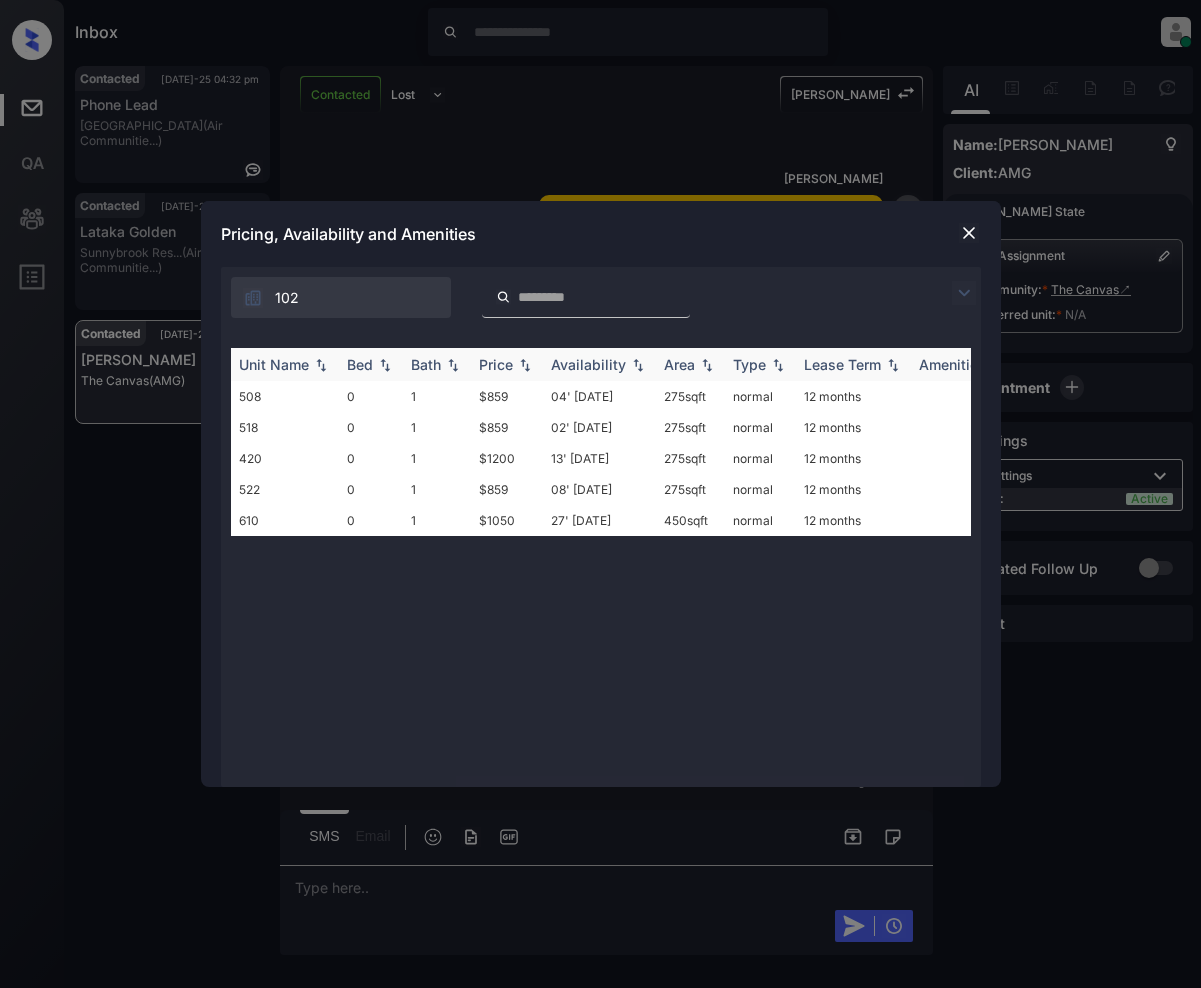 scroll, scrollTop: 0, scrollLeft: 0, axis: both 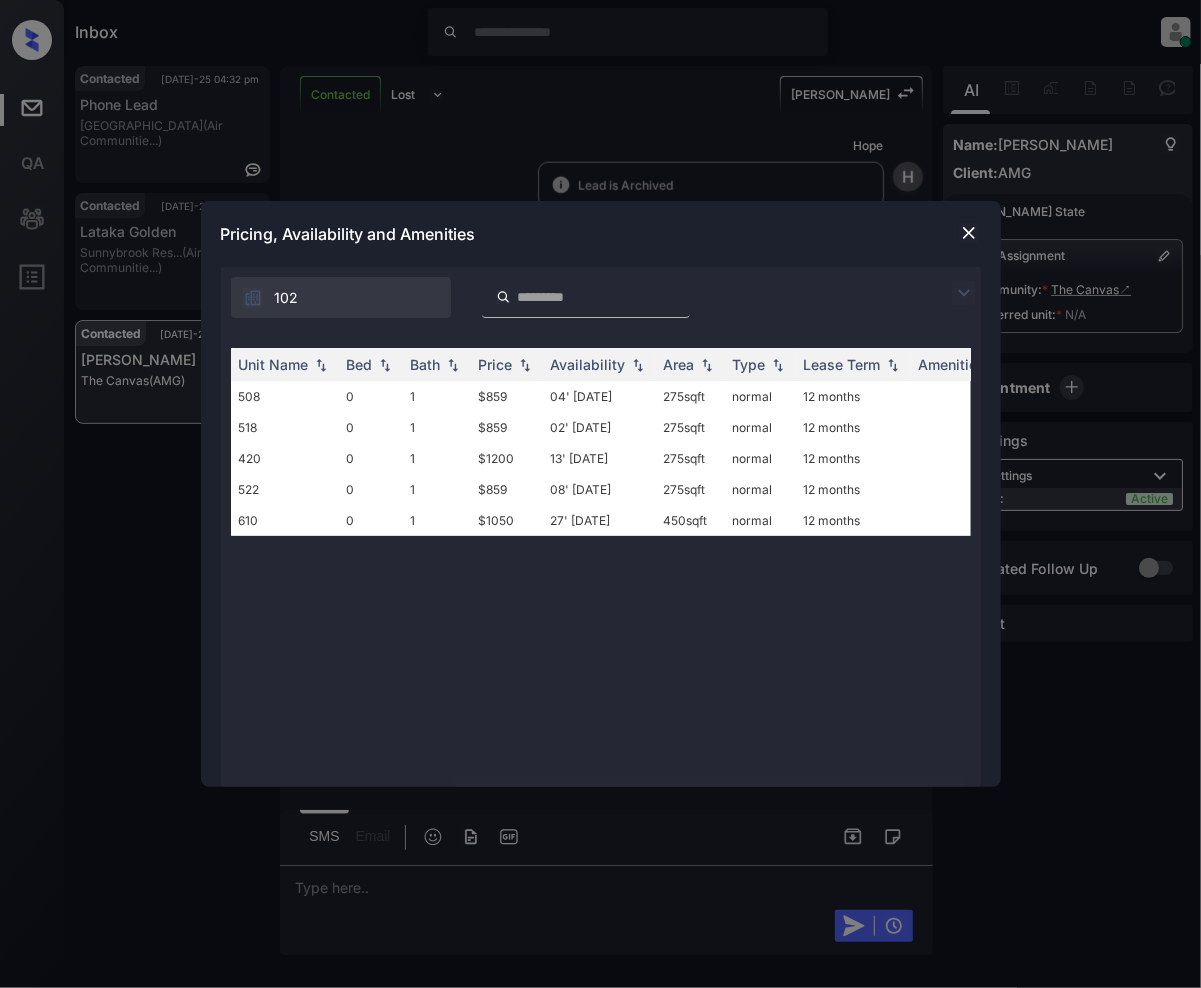 click at bounding box center (964, 293) 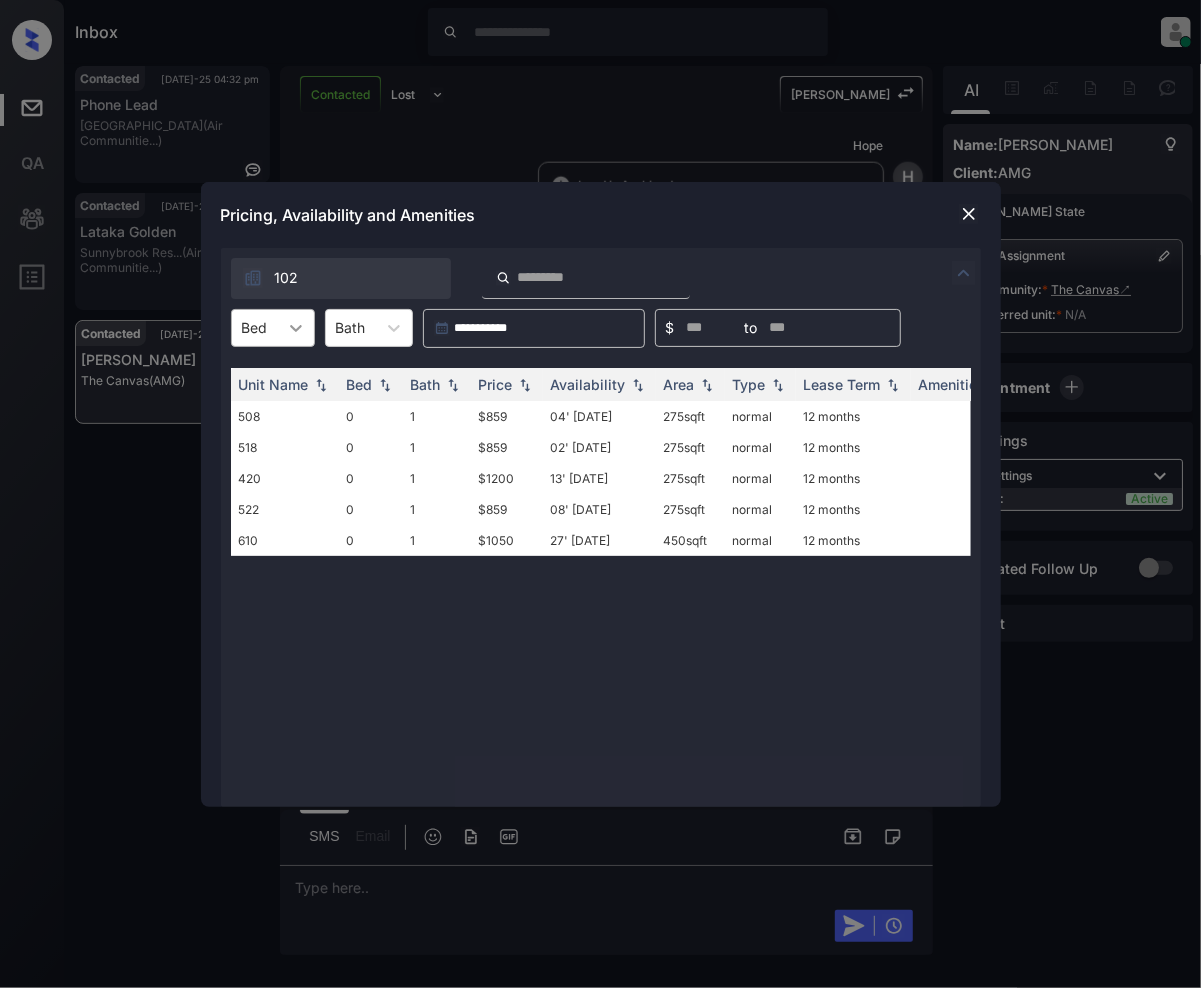 click 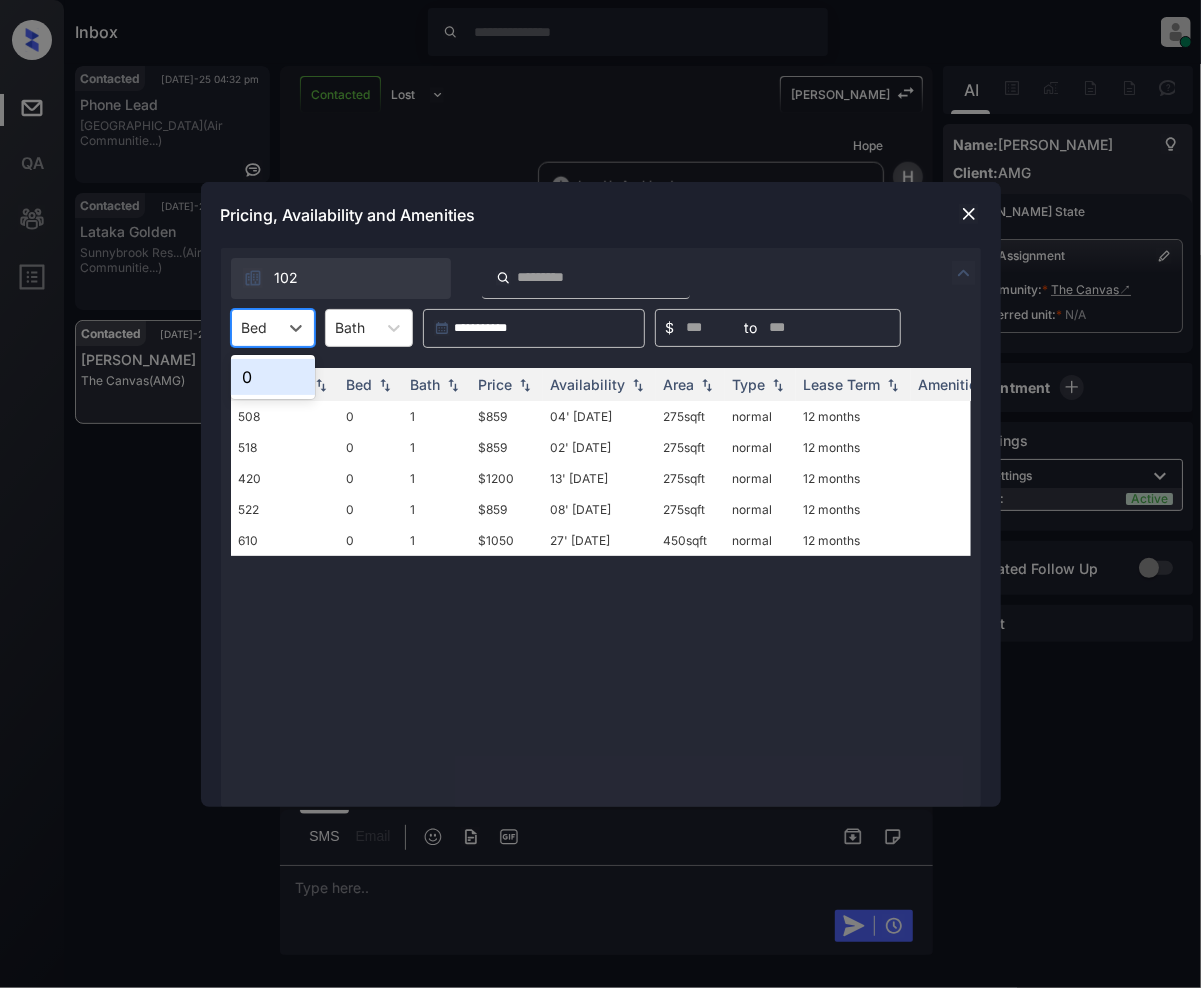 click on "0" at bounding box center (273, 377) 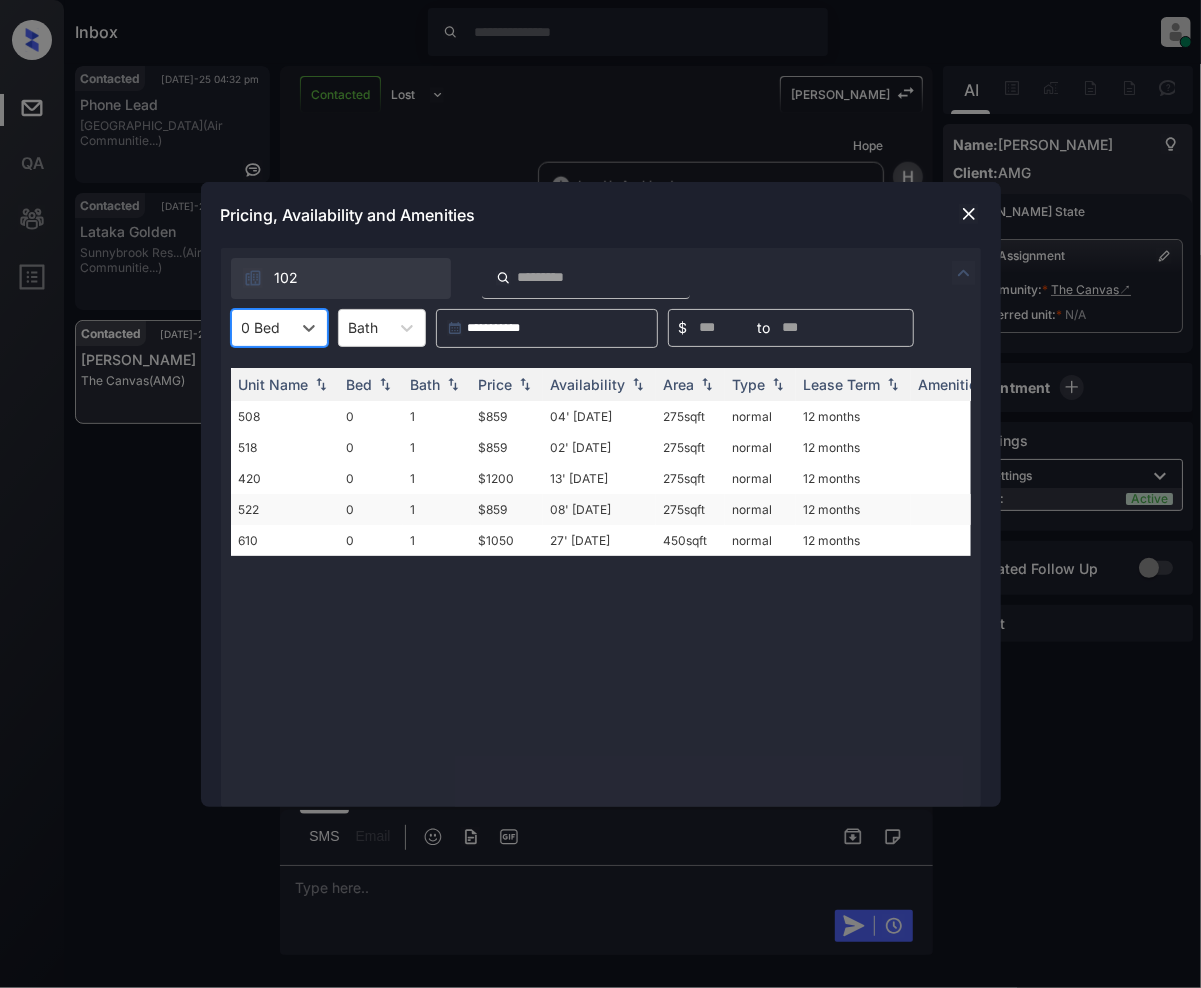 click on "$859" at bounding box center [507, 509] 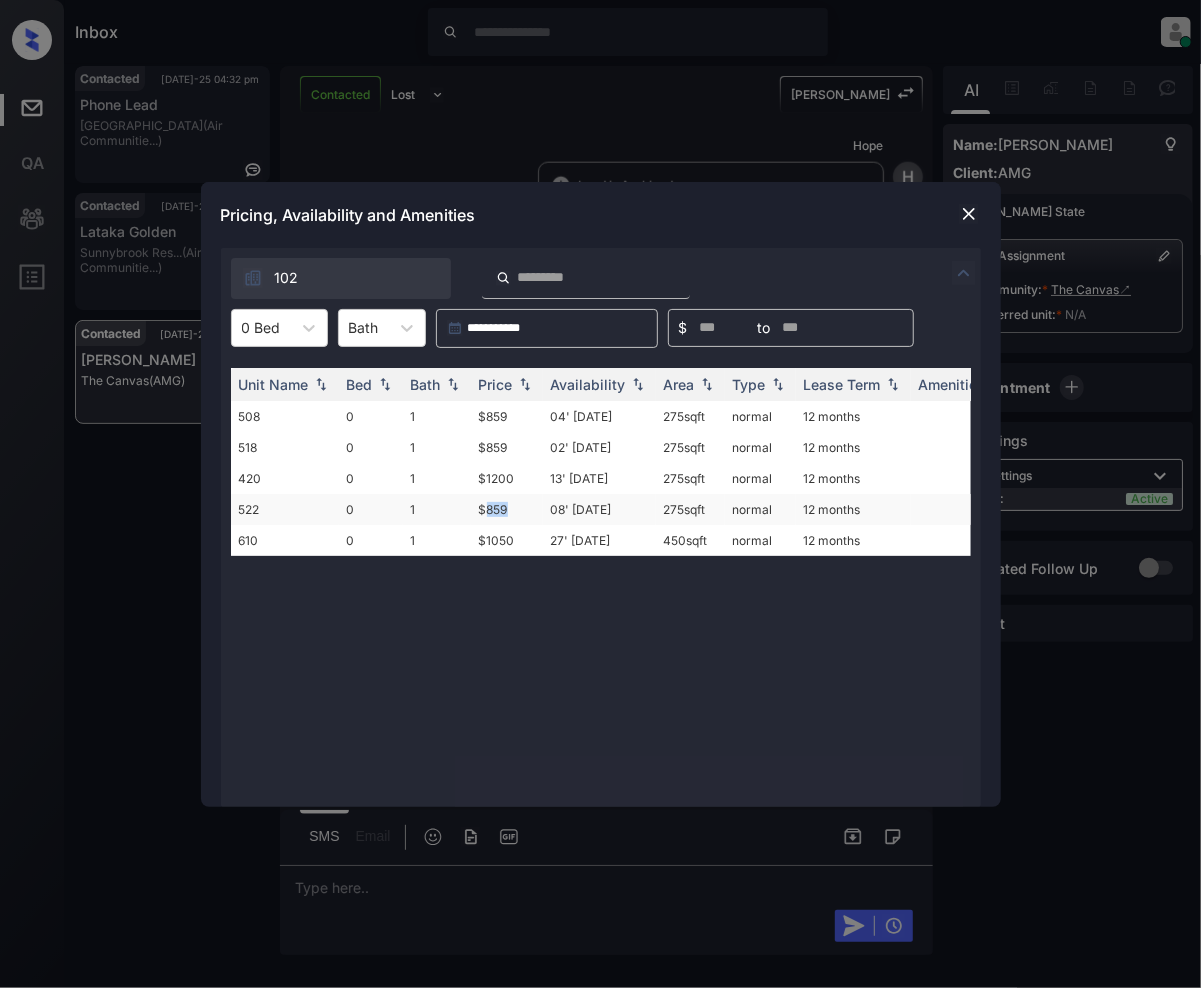 click on "$859" at bounding box center [507, 509] 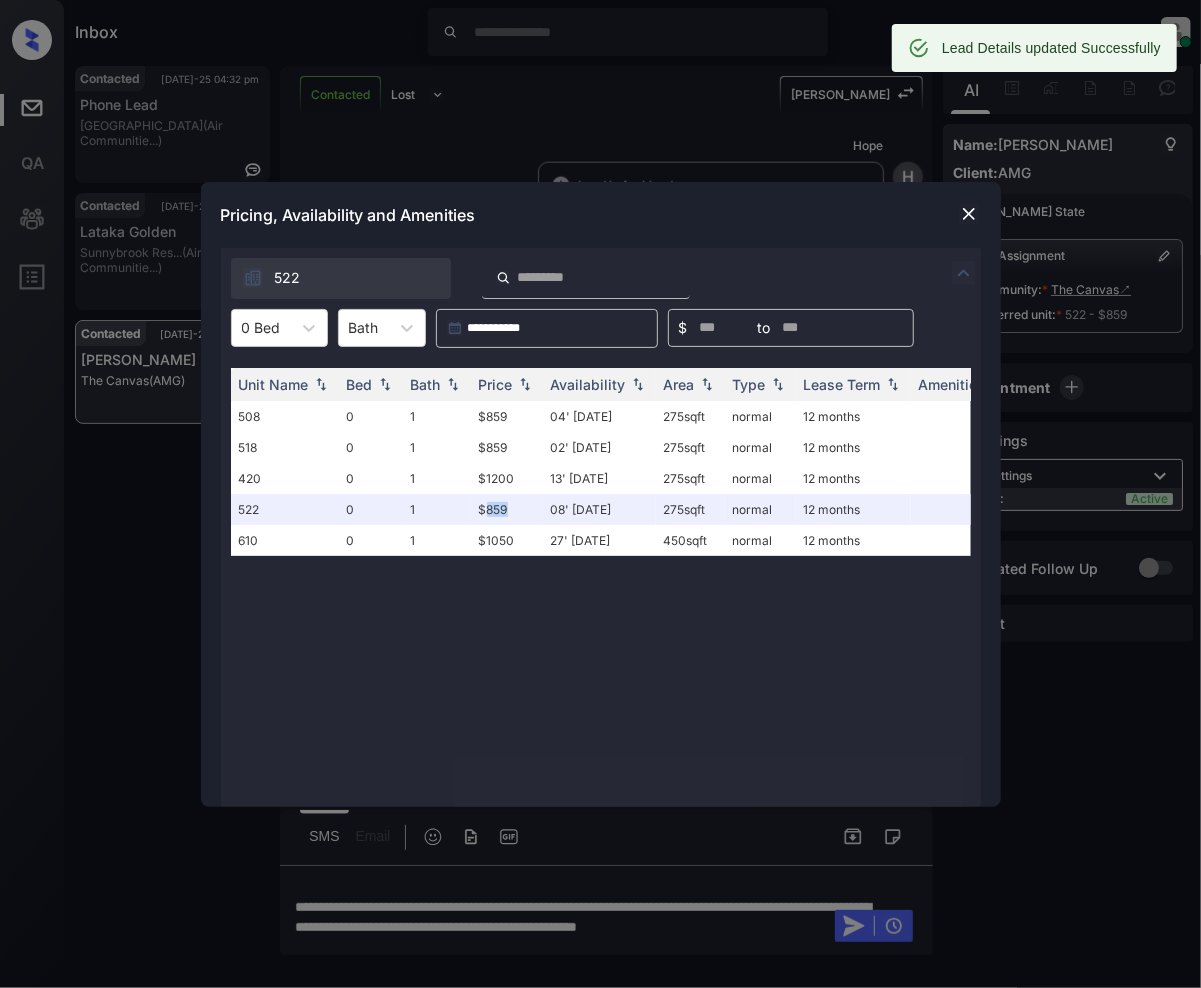 click at bounding box center [969, 214] 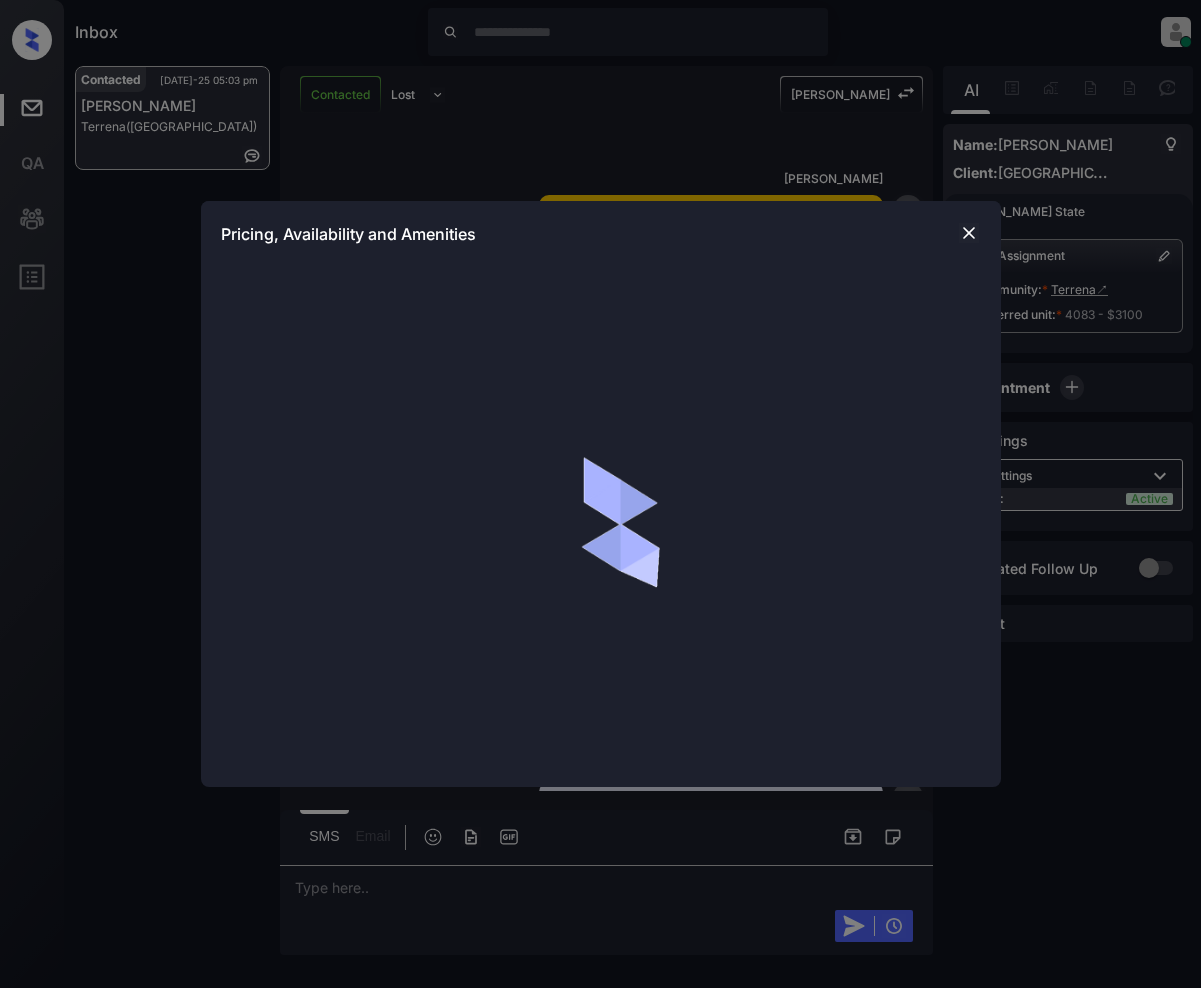 scroll, scrollTop: 0, scrollLeft: 0, axis: both 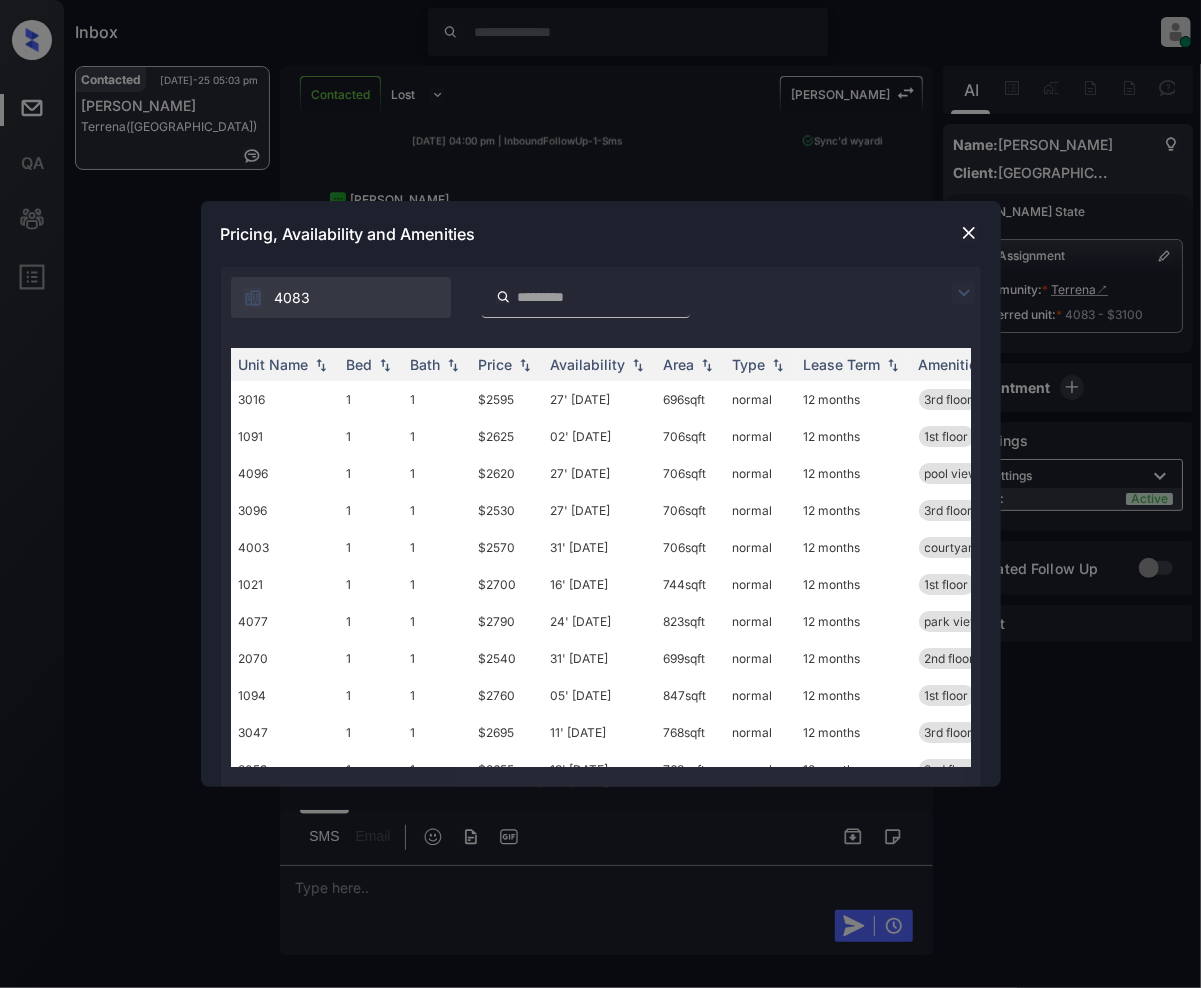 drag, startPoint x: 960, startPoint y: 288, endPoint x: 821, endPoint y: 306, distance: 140.16063 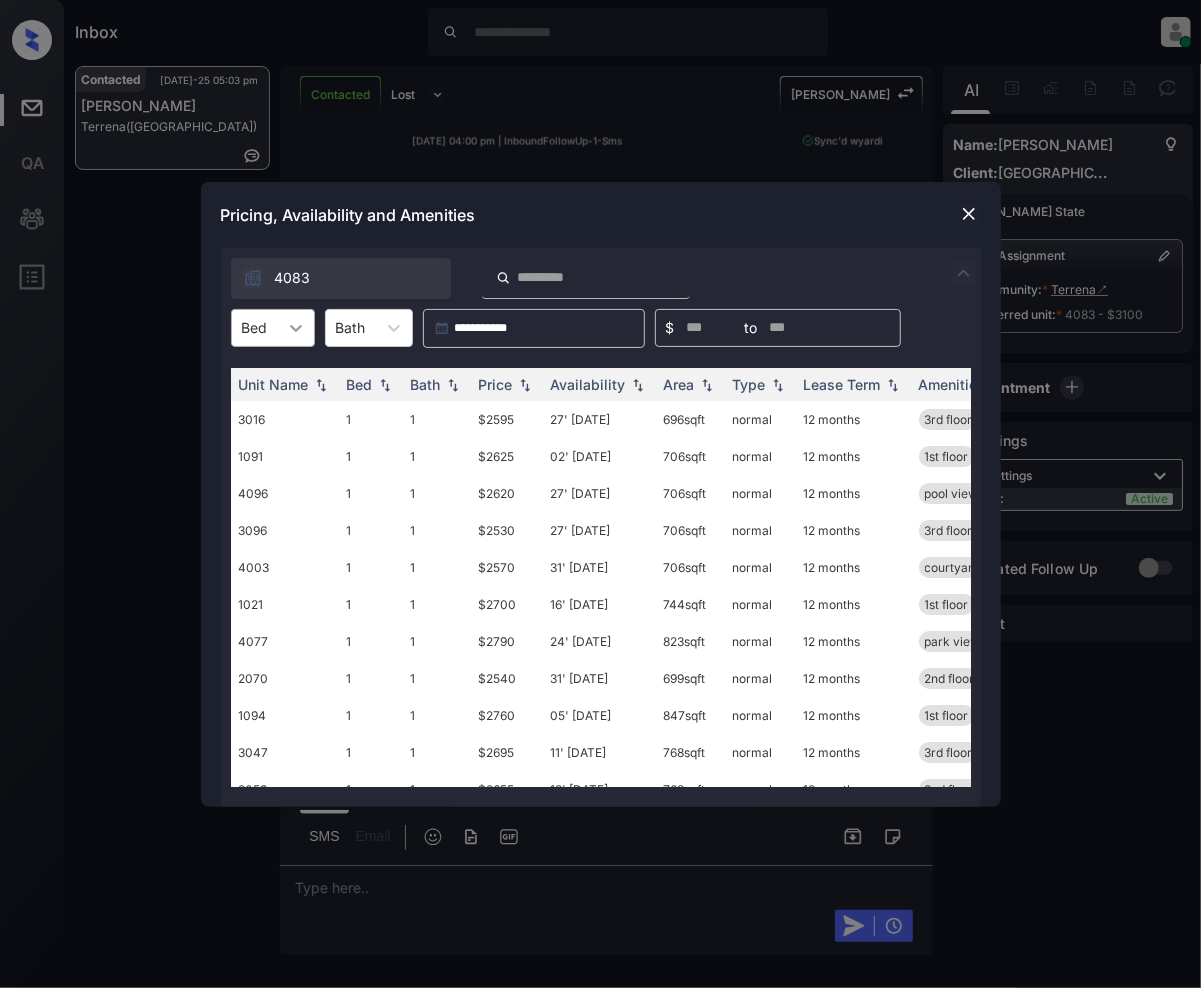click at bounding box center [296, 328] 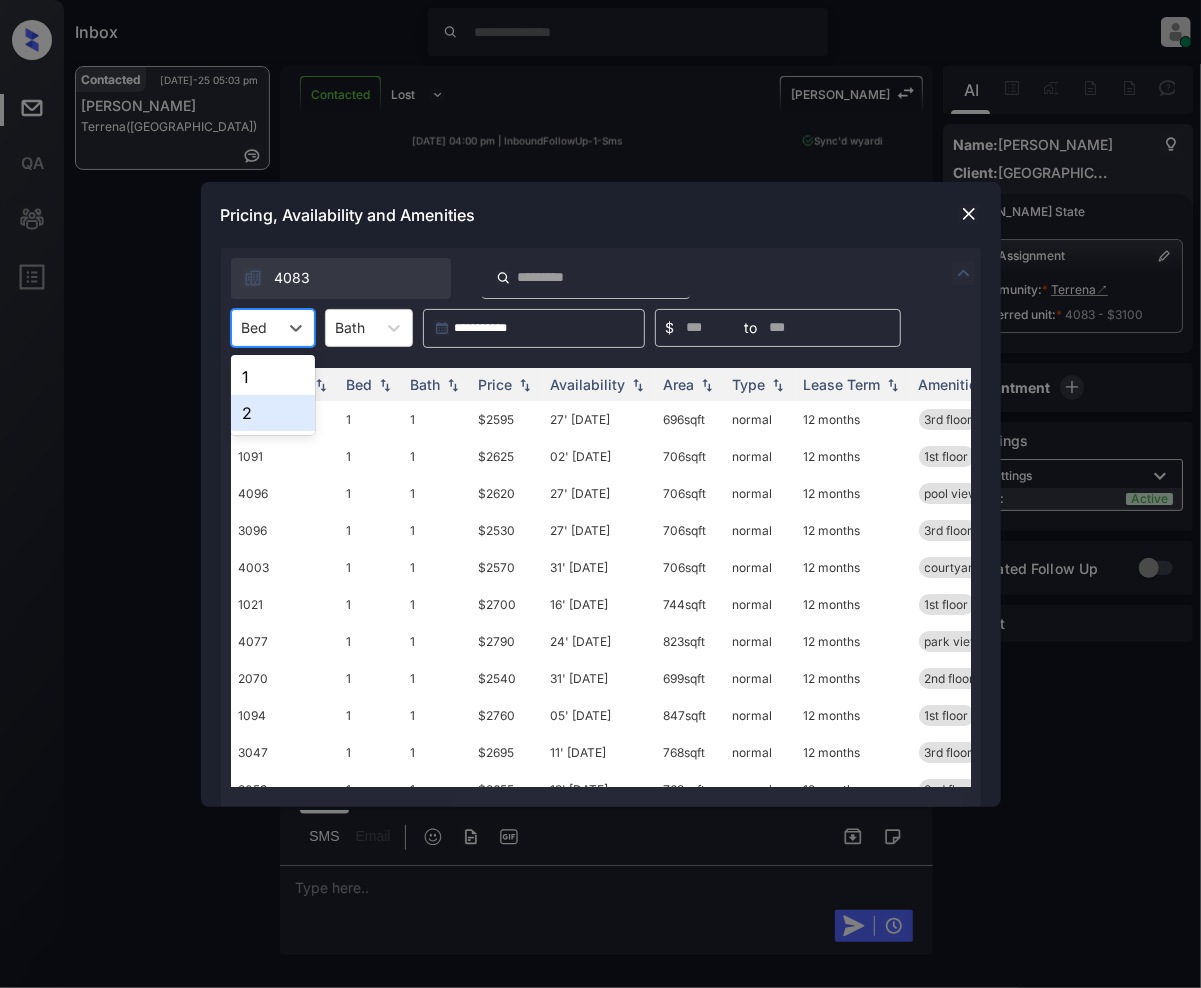 click on "2" at bounding box center [273, 413] 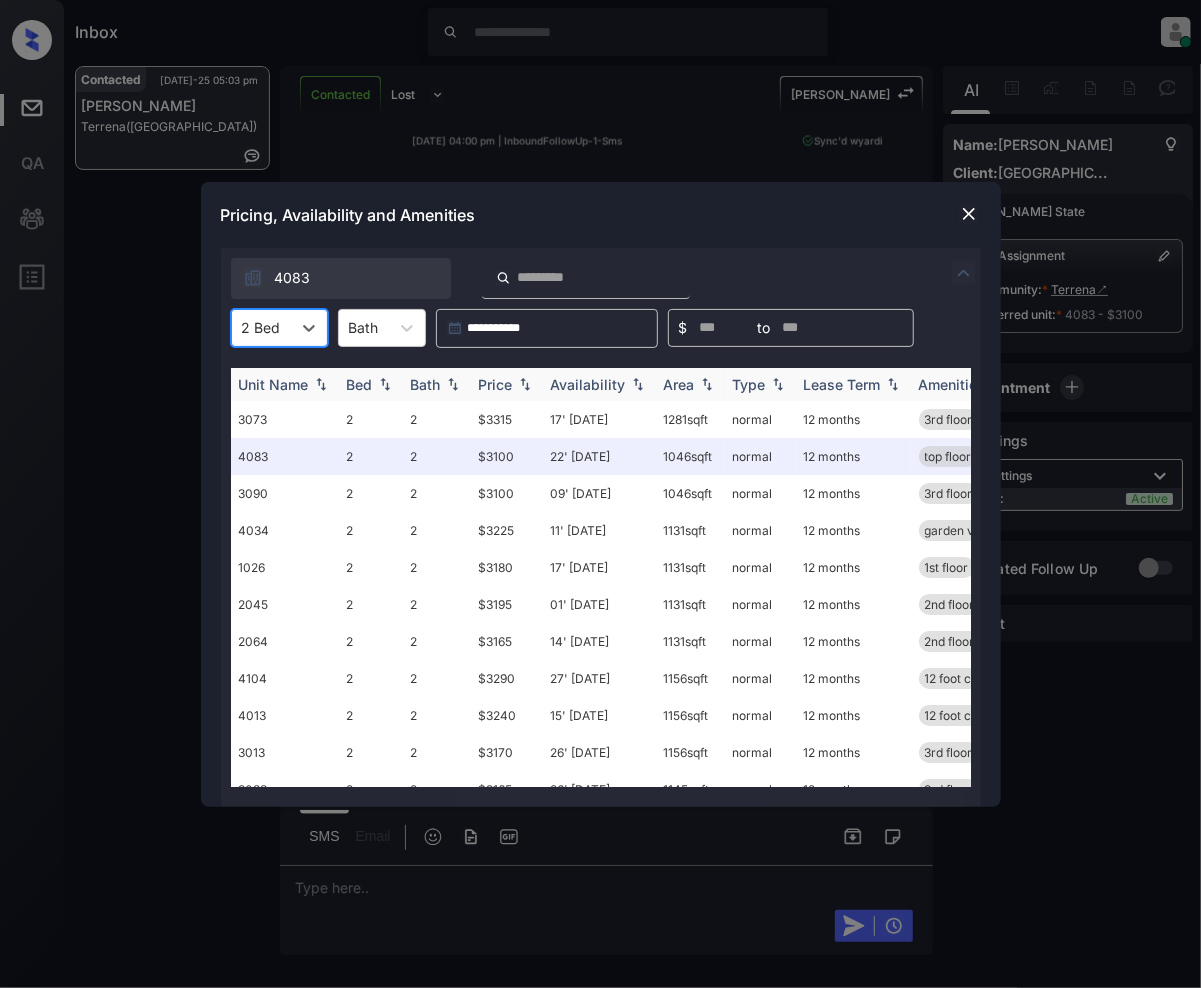 click at bounding box center [525, 384] 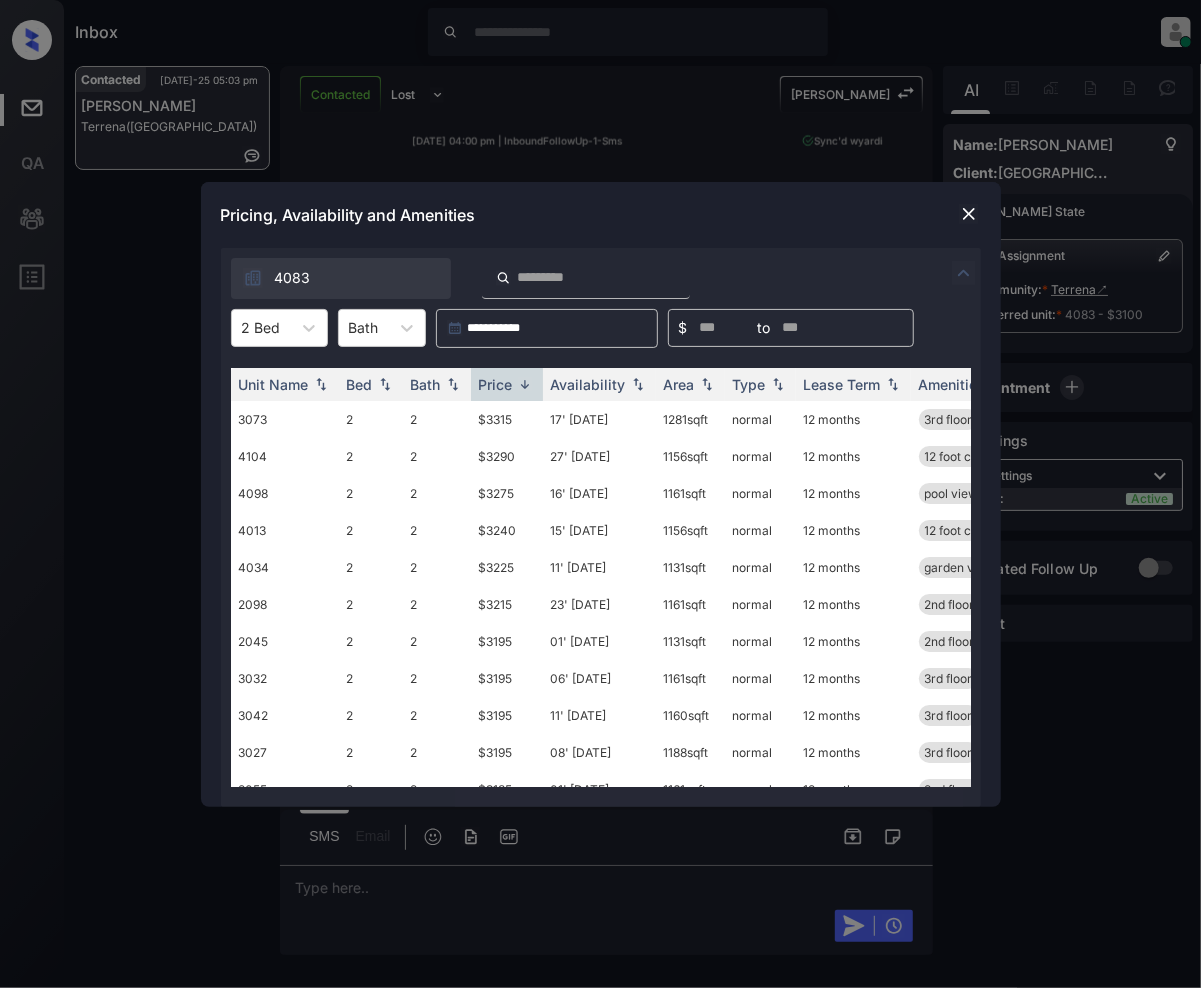 scroll, scrollTop: 374, scrollLeft: 0, axis: vertical 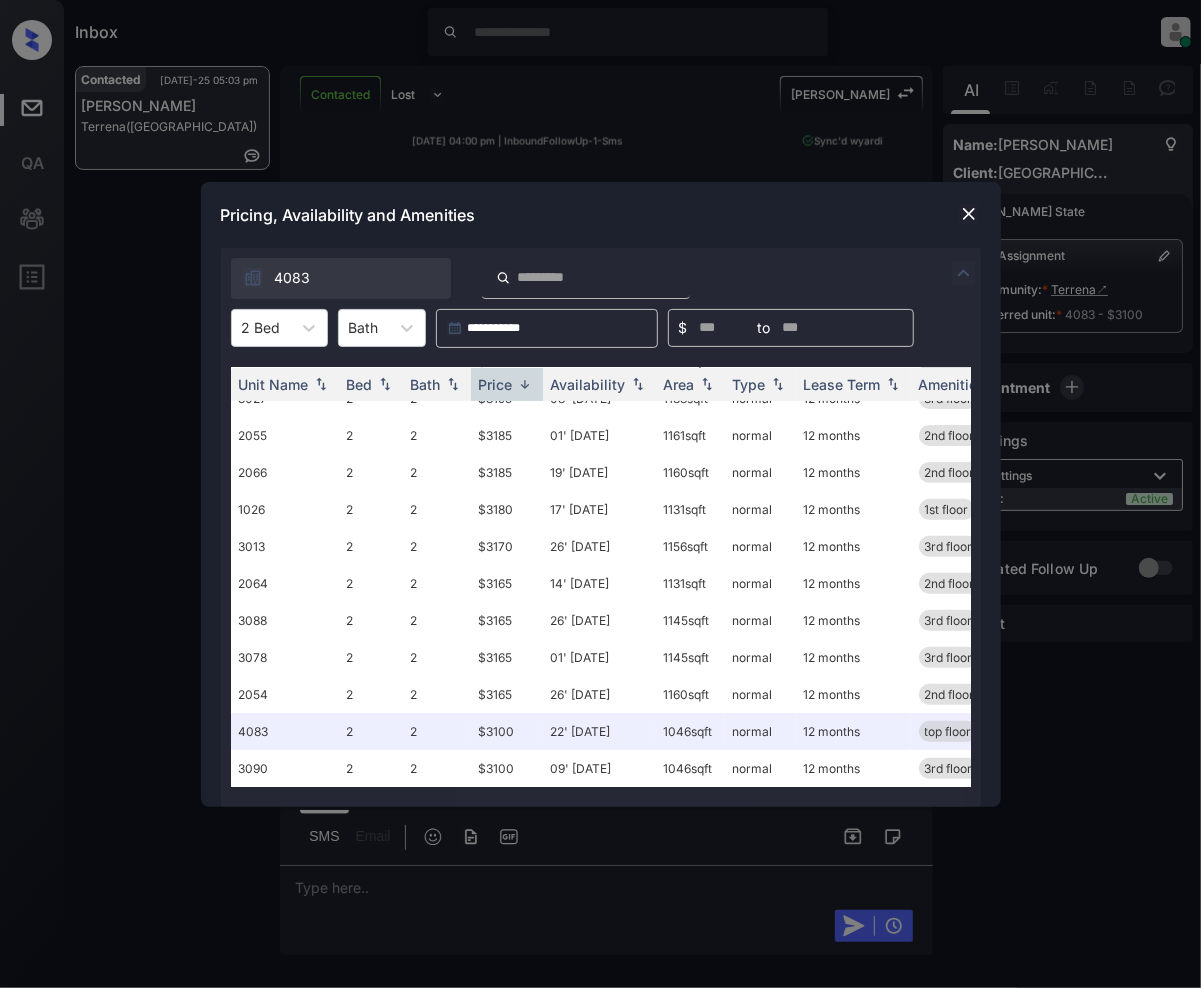 click at bounding box center (969, 214) 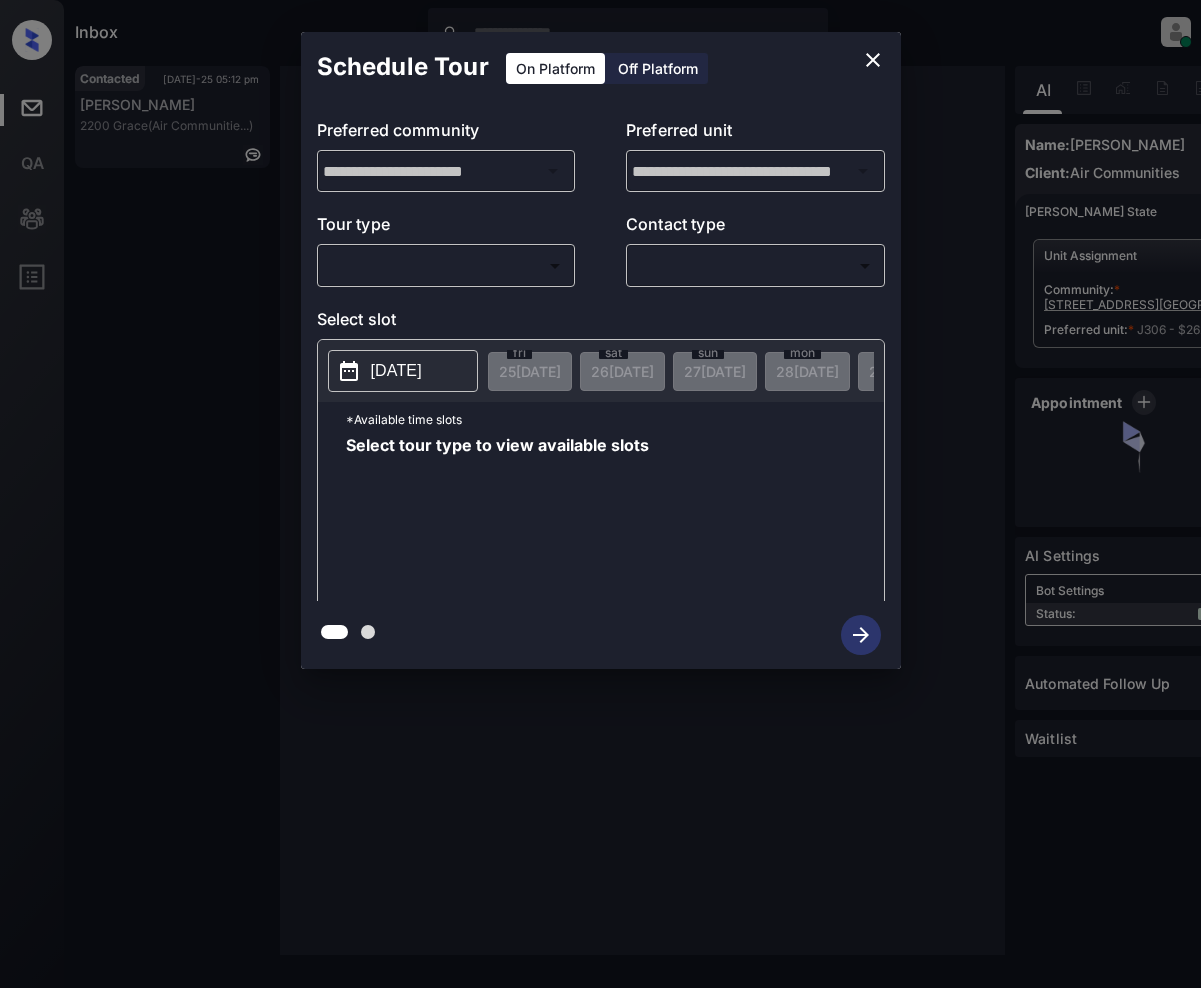 scroll, scrollTop: 0, scrollLeft: 0, axis: both 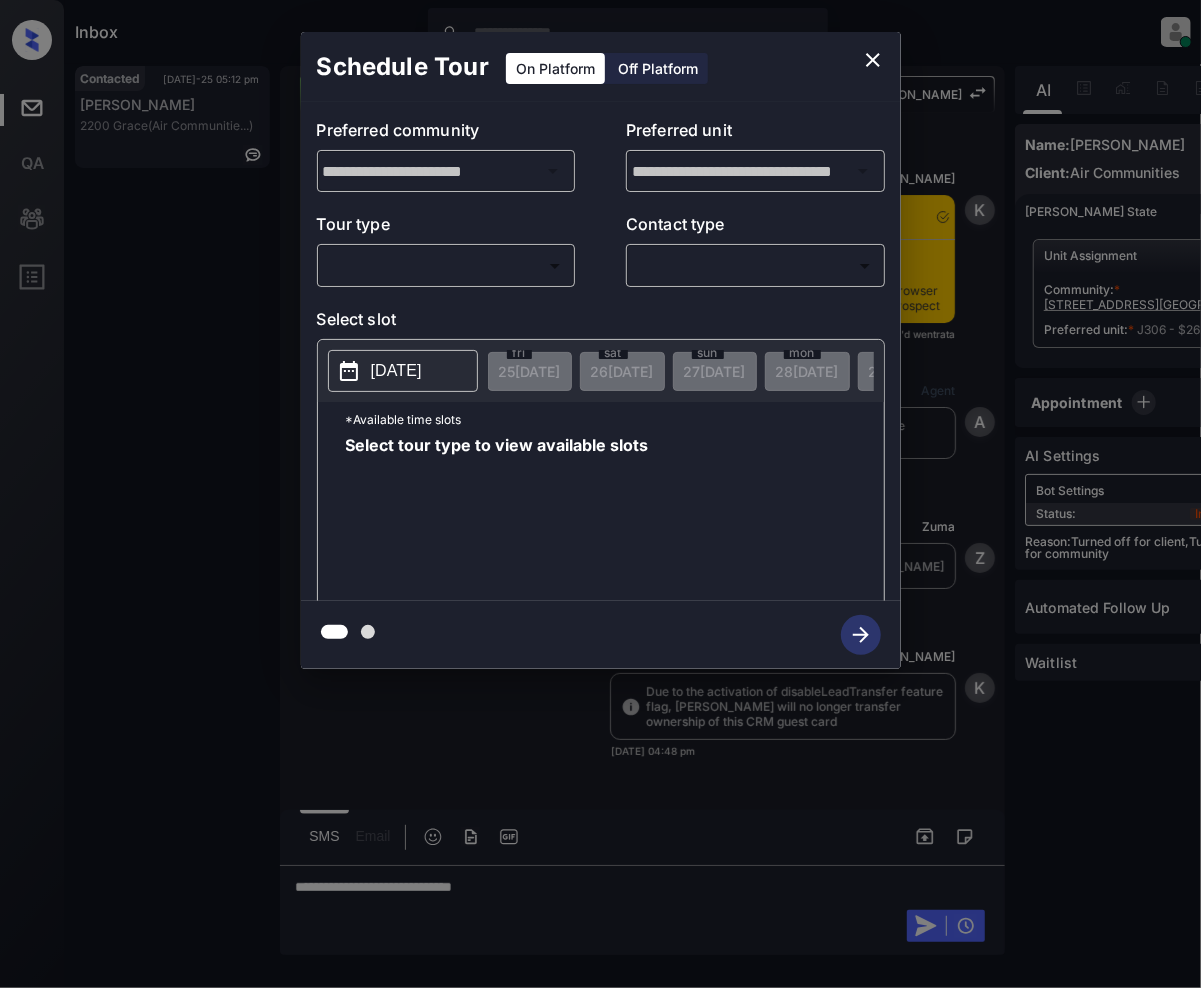 click 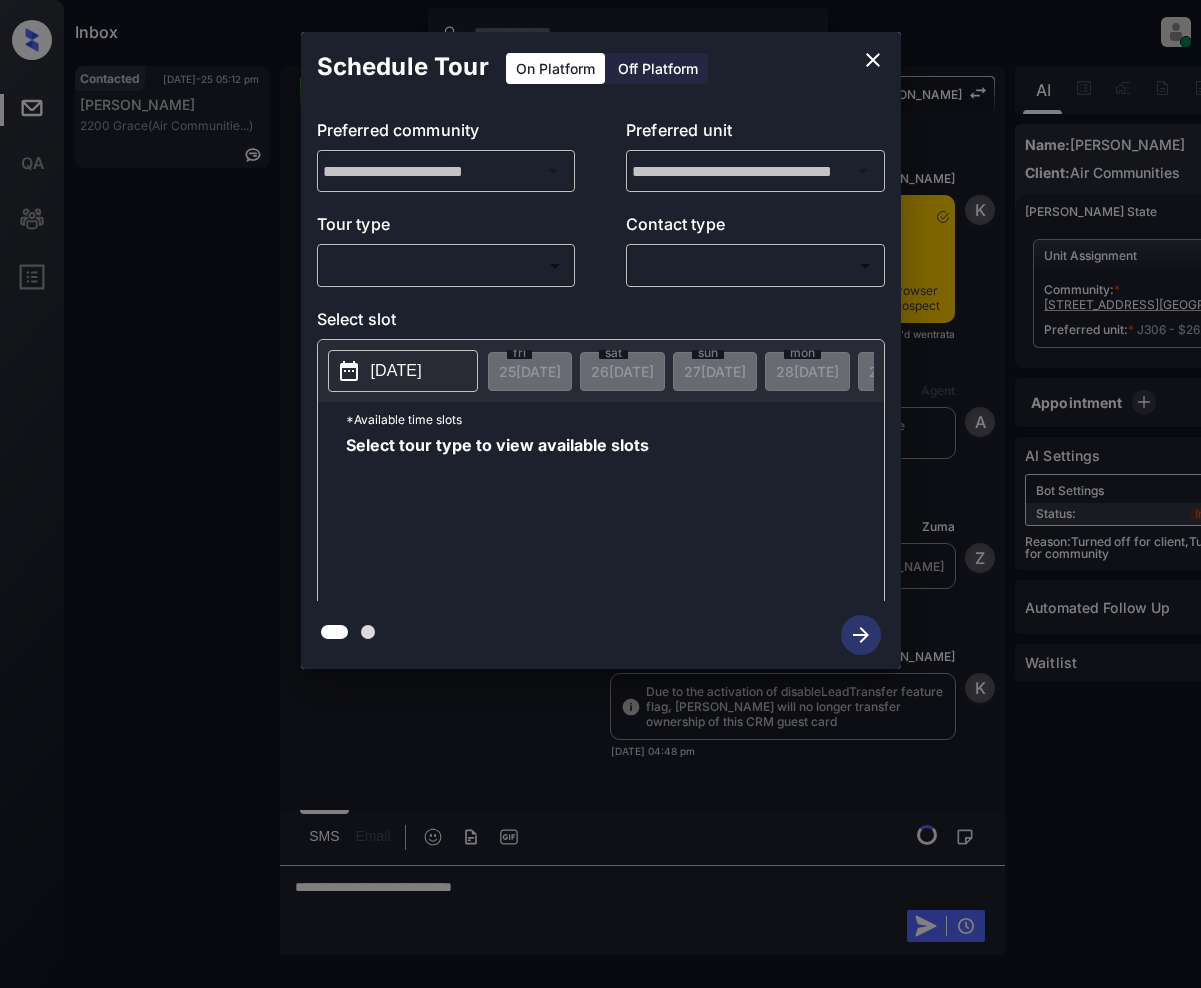 scroll, scrollTop: 0, scrollLeft: 0, axis: both 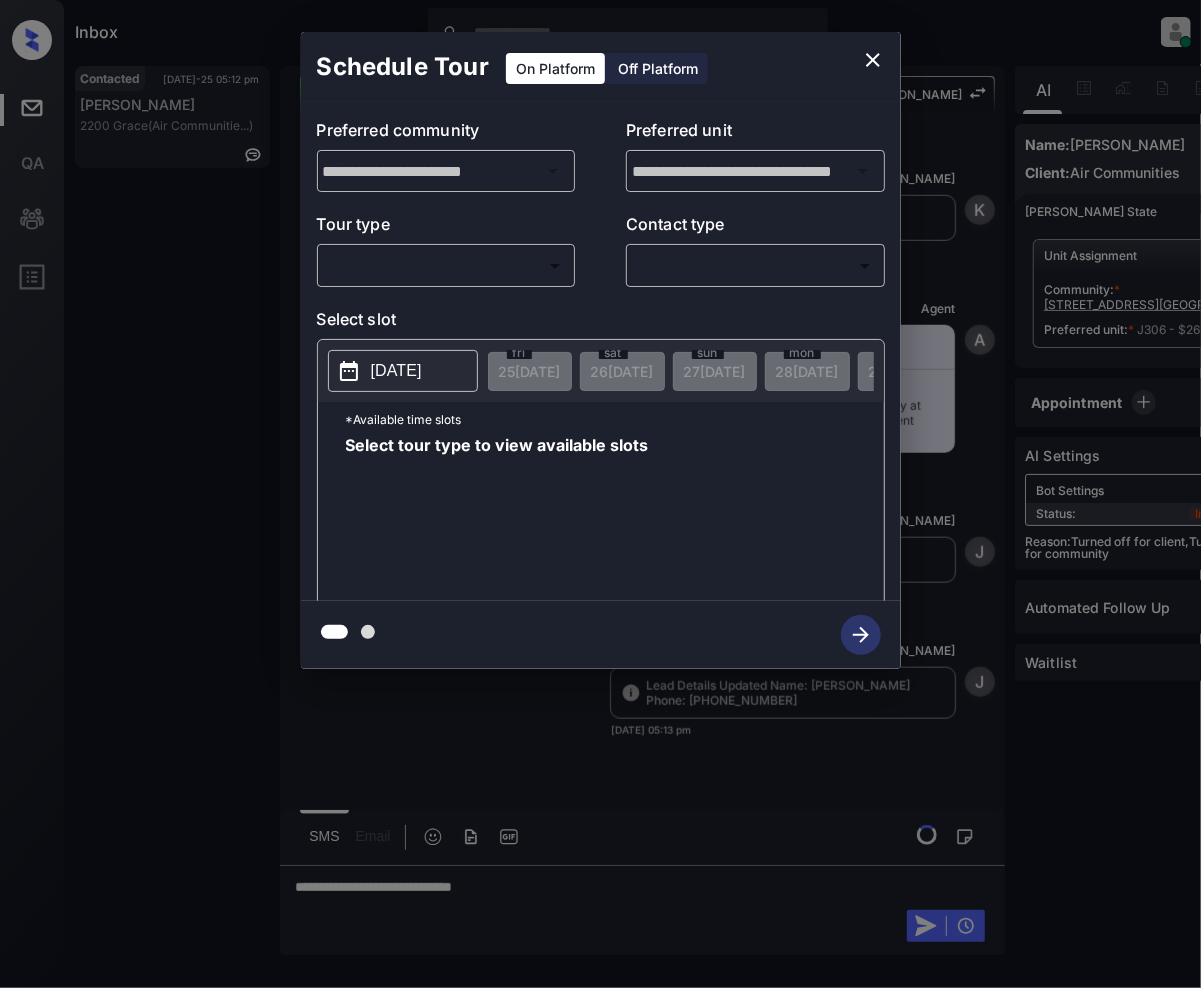 click on "​ ​" at bounding box center [446, 265] 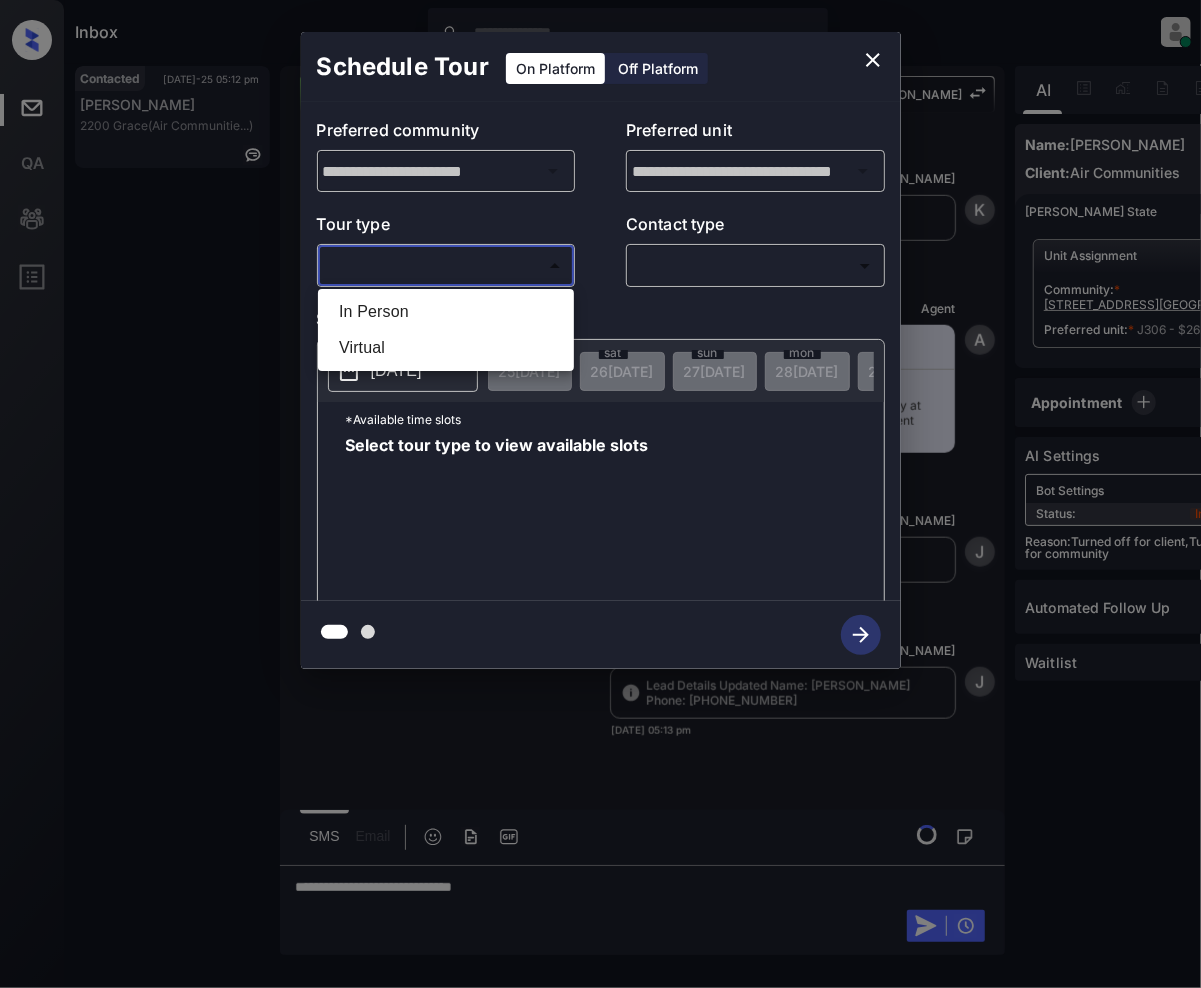 click on "Inbox [PERSON_NAME] Online Set yourself   offline Set yourself   on break Profile Switch to  light  mode Sign out Contacted [DATE]-25 05:12 pm   [PERSON_NAME] 2200 [PERSON_NAME]  (Air Communitie...) Contacted Lost Lead Sentiment: Angry Upon sliding the acknowledgement:  Lead will move to lost stage. * ​ SMS and call option will be set to opt out. AFM will be turned off for the lead. Kelsey New Message Kelsey Notes Note: <a href="[URL][DOMAIN_NAME]">[URL][DOMAIN_NAME]</a> - Paste this link into your browser to view [PERSON_NAME] conversation with the prospect [DATE] 04:48 pm  Sync'd w  entrata K New Message Agent Lead created because they indicated they are interested in leasing via Zuma IVR. [DATE] 04:48 pm A New Message [PERSON_NAME] Lead transferred to leasing agent: [PERSON_NAME] [DATE] 04:48 pm Z New Message [PERSON_NAME] Due to the activation of disableLeadTransfer feature flag, [PERSON_NAME] will no longer transfer ownership of this CRM guest card K A" at bounding box center [600, 494] 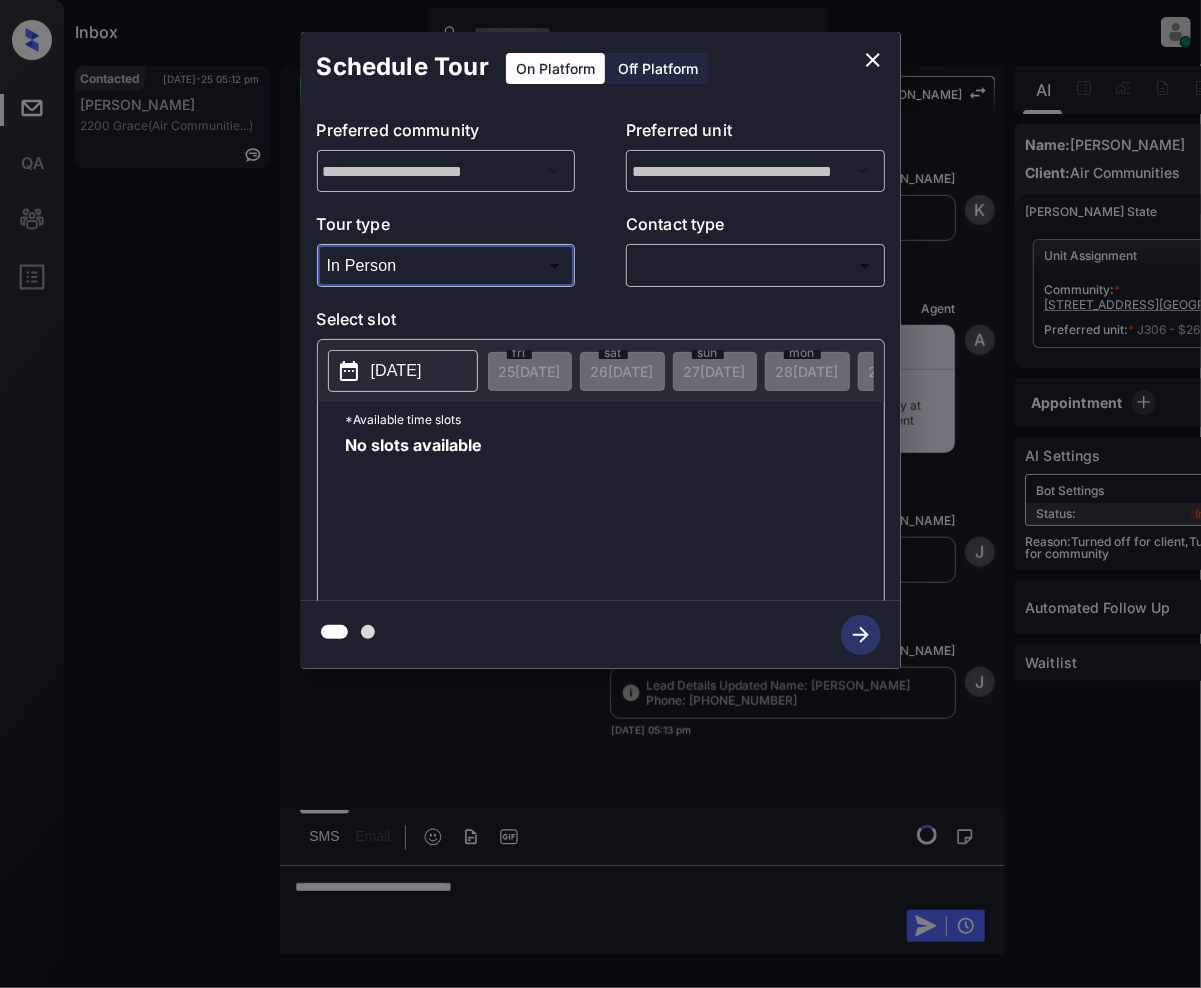 click on "Inbox Jeramie Castro Online Set yourself   offline Set yourself   on break Profile Switch to  light  mode Sign out Contacted Jul-25 05:12 pm   Laura Tapia 2200 Grace  (Air Communitie...) Contacted Lost Lead Sentiment: Angry Upon sliding the acknowledgement:  Lead will move to lost stage. * ​ SMS and call option will be set to opt out. AFM will be turned off for the lead. Kelsey New Message Kelsey Notes Note: <a href="https://conversation.getzuma.com/688417dad0ddd49752facb15">https://conversation.getzuma.com/688417dad0ddd49752facb15</a> - Paste this link into your browser to view Kelsey’s conversation with the prospect Jul 25, 2025 04:48 pm  Sync'd w  entrata K New Message Agent Lead created because they indicated they are interested in leasing via Zuma IVR. Jul 25, 2025 04:48 pm A New Message Zuma Lead transferred to leasing agent: kelsey Jul 25, 2025 04:48 pm Z New Message Kelsey Due to the activation of disableLeadTransfer feature flag, Kelsey will no longer transfer ownership of this CRM guest card K A" at bounding box center (600, 494) 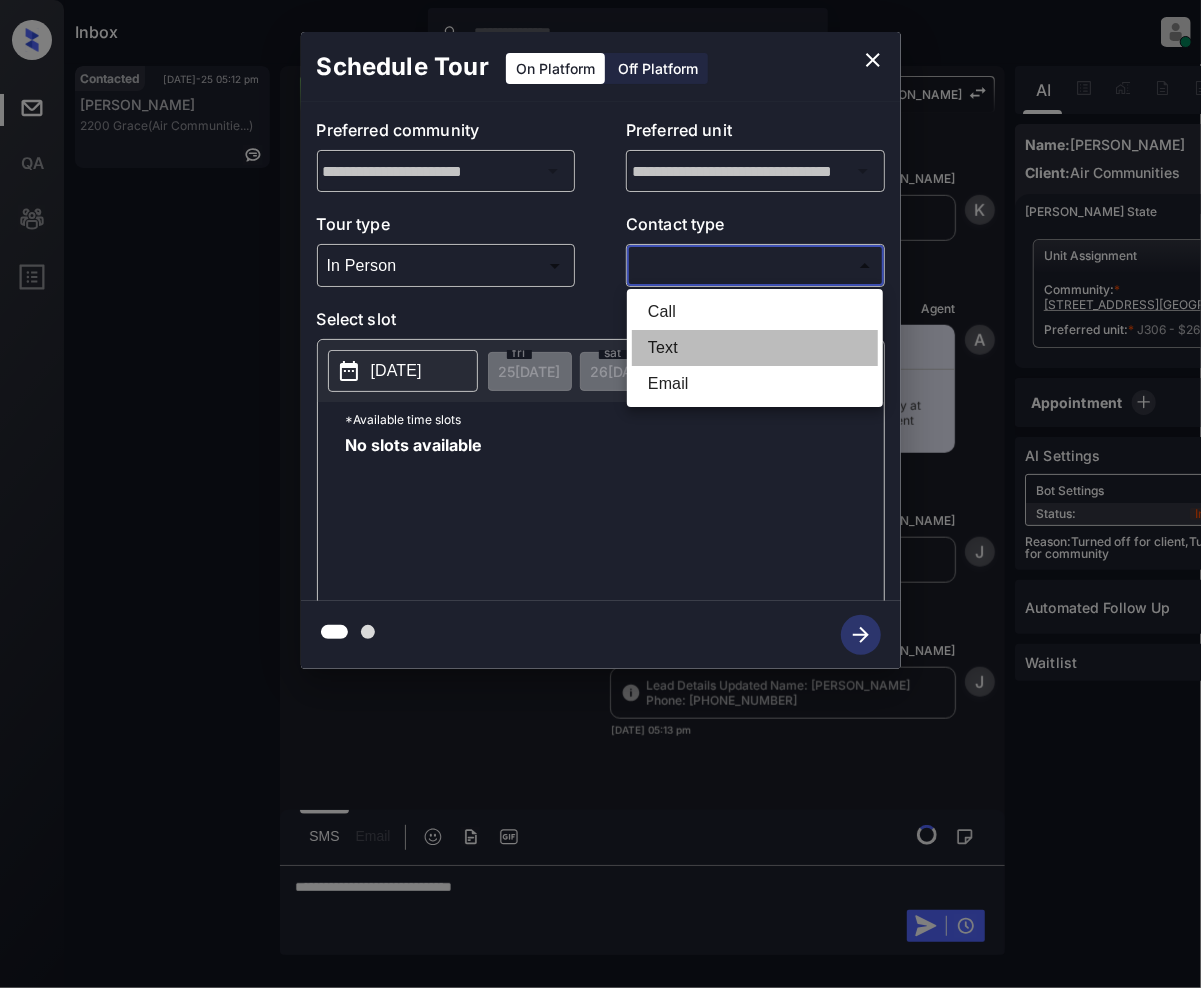 click on "Text" at bounding box center [755, 348] 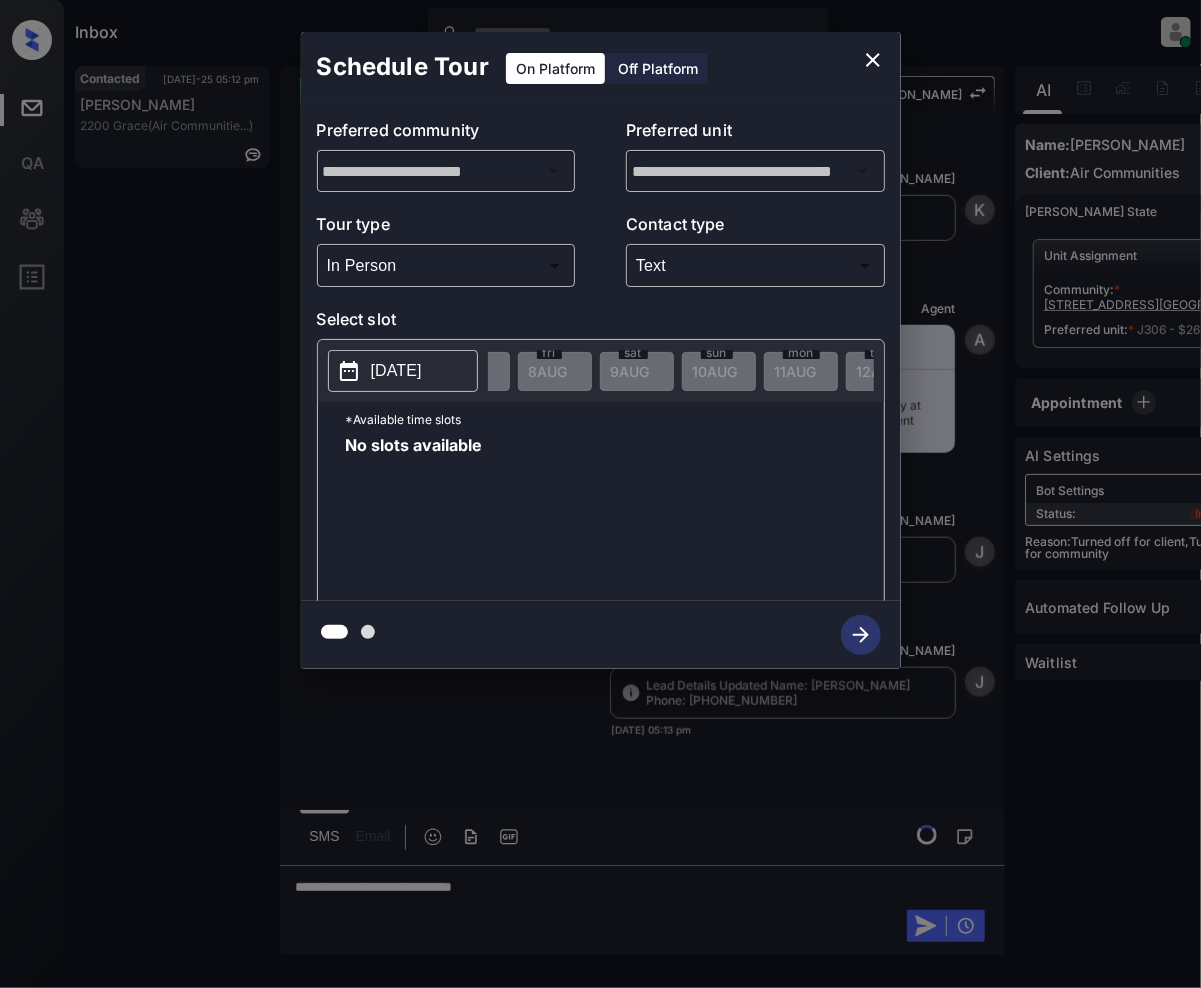 scroll, scrollTop: 0, scrollLeft: 1316, axis: horizontal 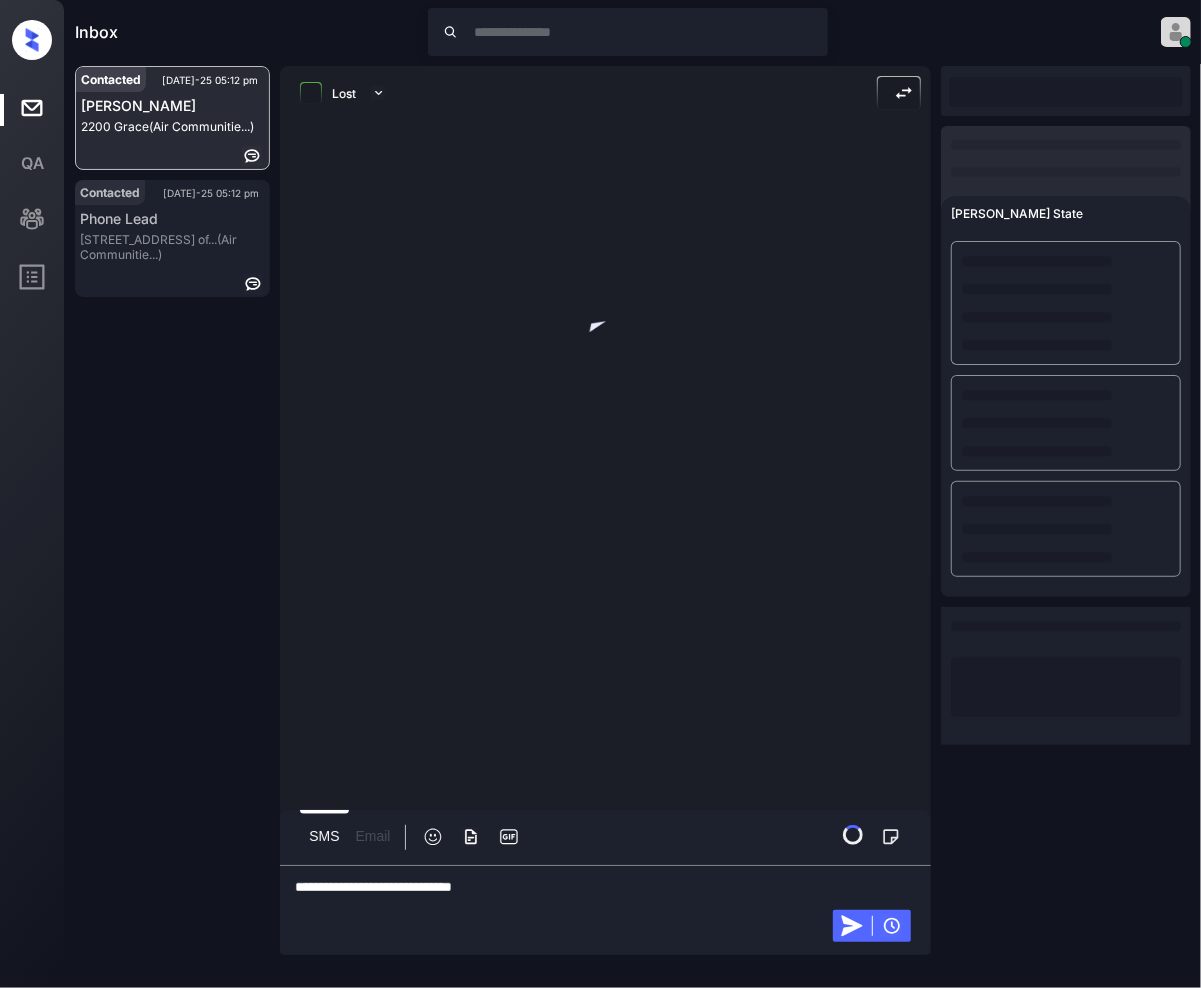 click on "Lost Lead Sentiment: Angry Upon sliding the acknowledgement:  Lead will move to lost stage. * ​ SMS and call option will be set to opt out. AFM will be turned off for the lead." at bounding box center (605, 93) 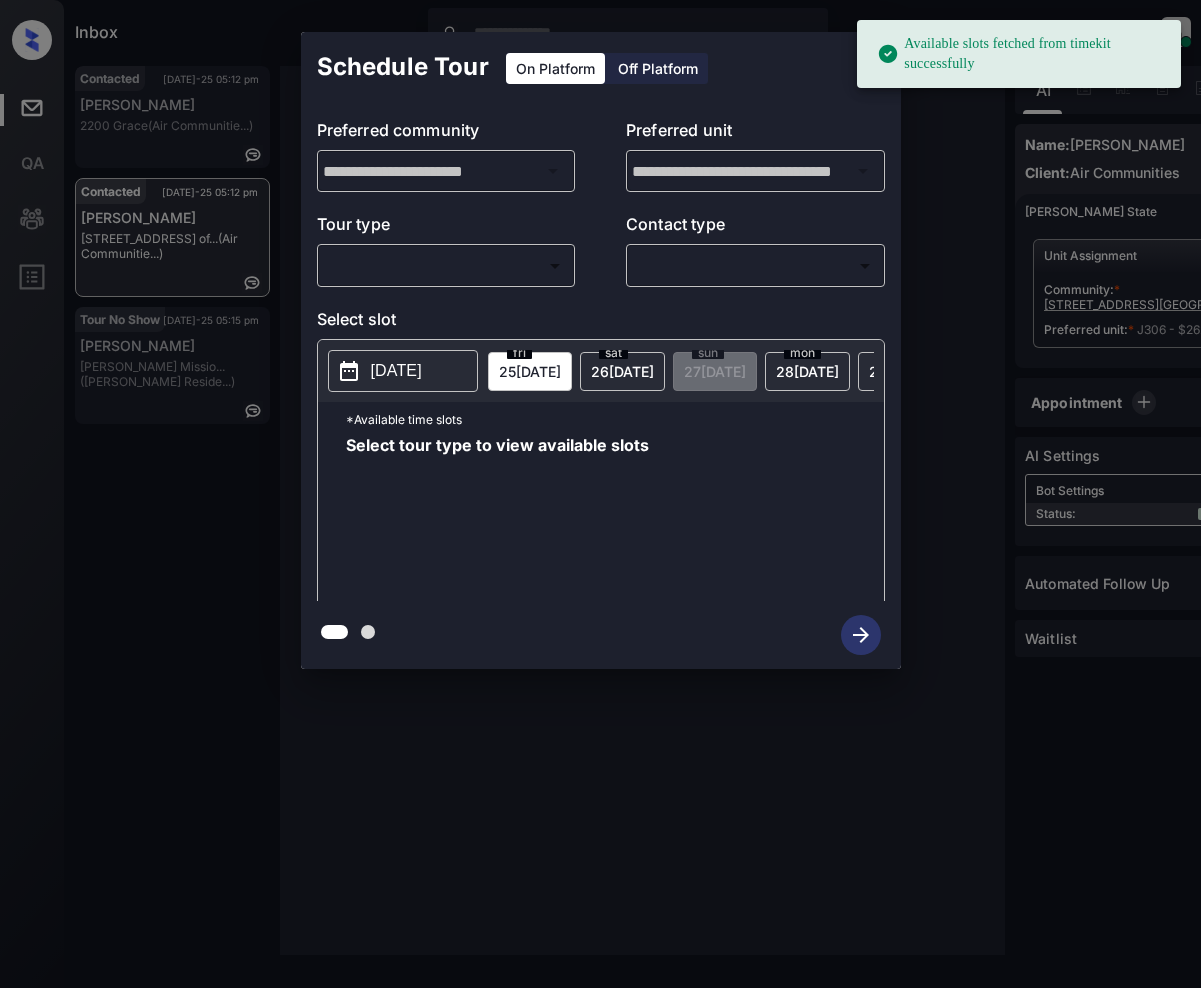 scroll, scrollTop: 0, scrollLeft: 0, axis: both 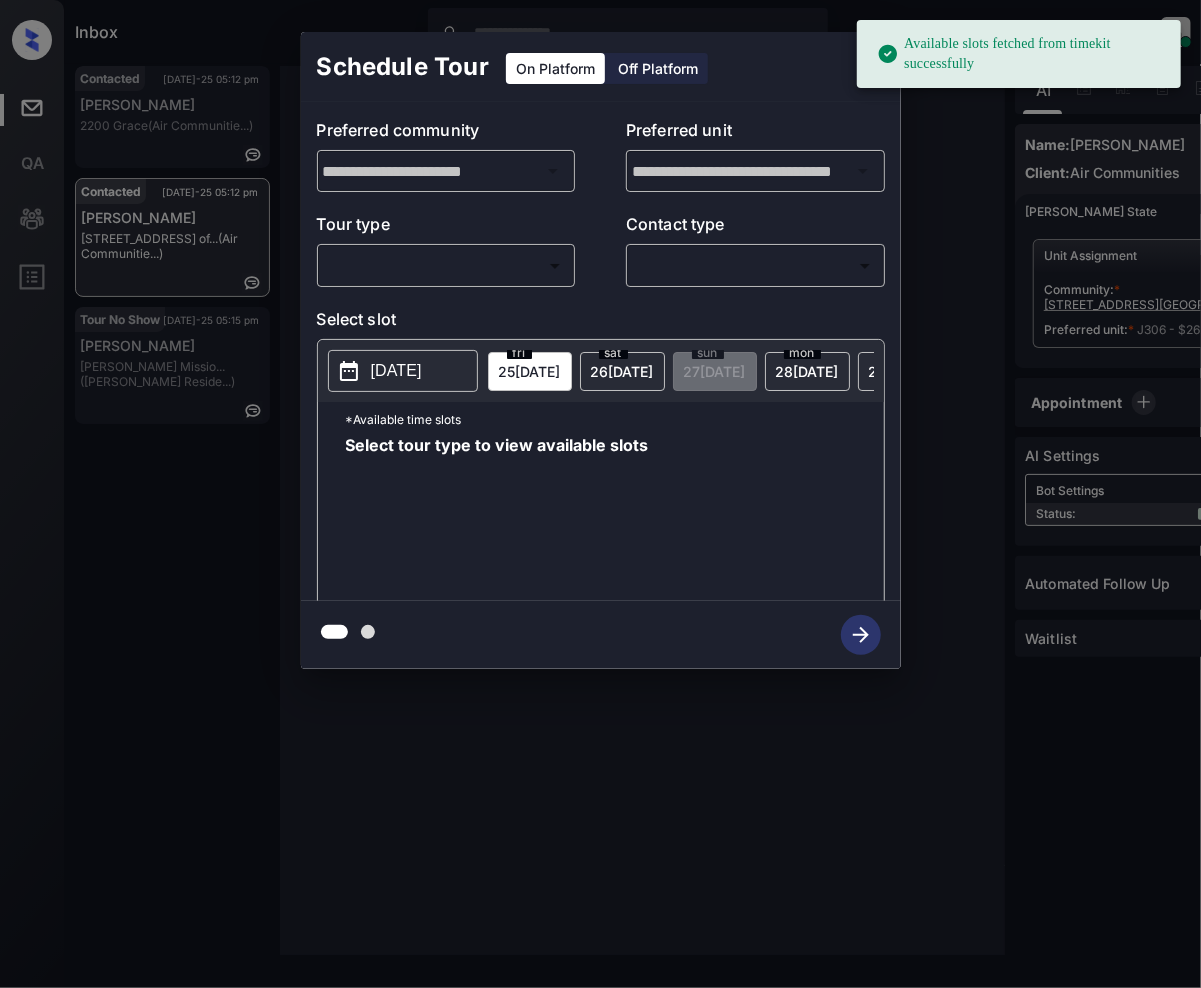 click on "Available slots fetched from timekit successfully Inbox [PERSON_NAME] Online Set yourself   offline Set yourself   on break Profile Switch to  light  mode Sign out Contacted [DATE]-25 05:12 pm   [PERSON_NAME] 2200 [PERSON_NAME]  (Air Communitie...) Contacted [DATE]-25 05:12 pm   [PERSON_NAME][GEOGRAPHIC_DATA][STREET_ADDRESS] of...  (Air Communitie...) Tour No Show [DATE]-25 05:15 pm   [PERSON_NAME] Missio...  ([PERSON_NAME] Reside...) Chat is unarchived Contacted Lost Lead Sentiment: Angry Upon sliding the acknowledgement:  Lead will move to lost stage. * ​ SMS and call option will be set to opt out. AFM will be turned off for the lead. Kelsey New Message SMS Email                                                           Name:  [PERSON_NAME] Client:  Air Communities [PERSON_NAME] State Unit Assignment Community : *   [STREET_ADDRESS]  ↗ Preferred unit : *   J306 - $2620 Appointment AI Settings Bot Settings Lead Level   Community Level   Client Level   Status: Active   Automated Follow Up Waitlist SOPs Notes ​ Schedule Tour On Platform 1" at bounding box center (600, 494) 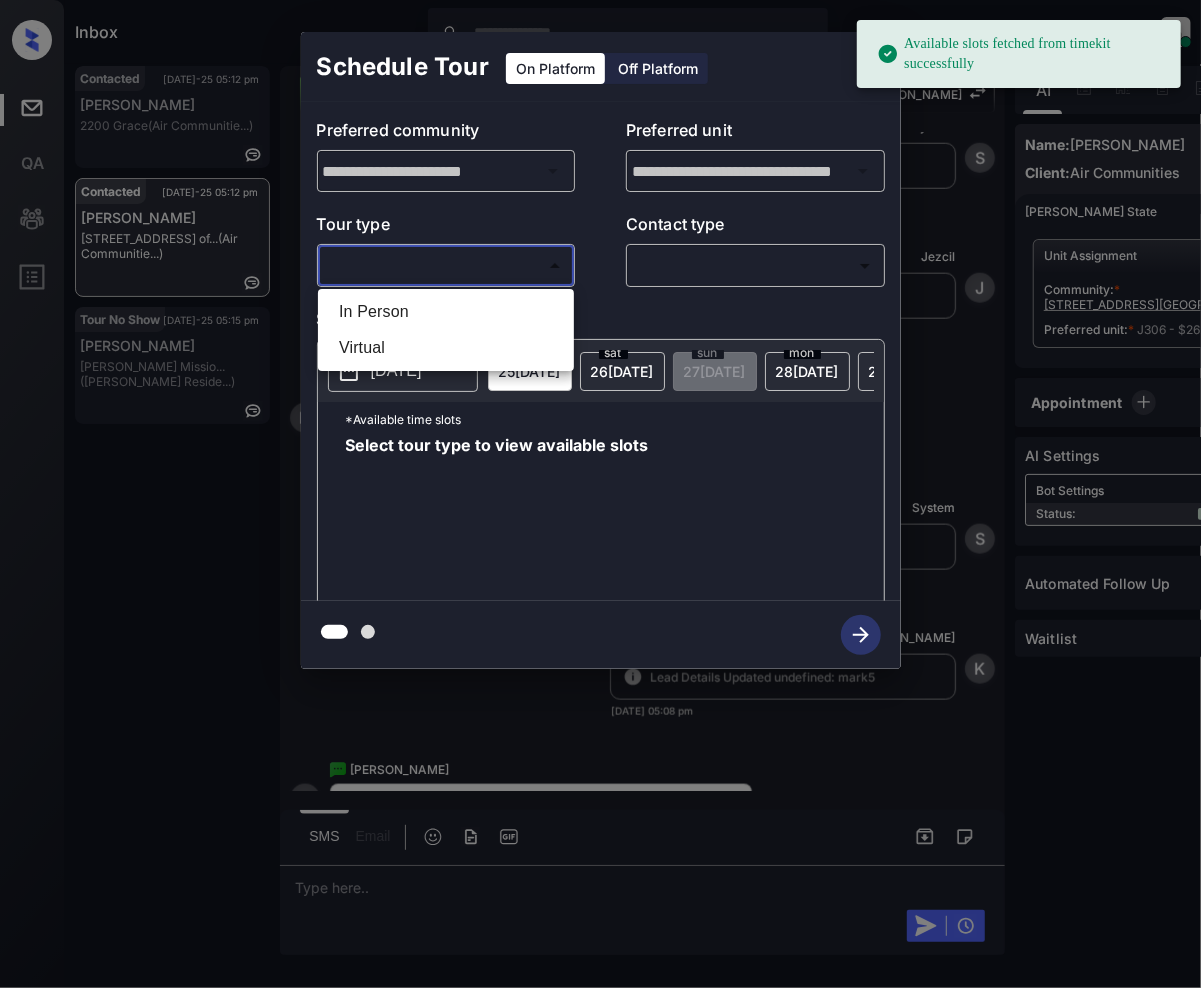 scroll, scrollTop: 8684, scrollLeft: 0, axis: vertical 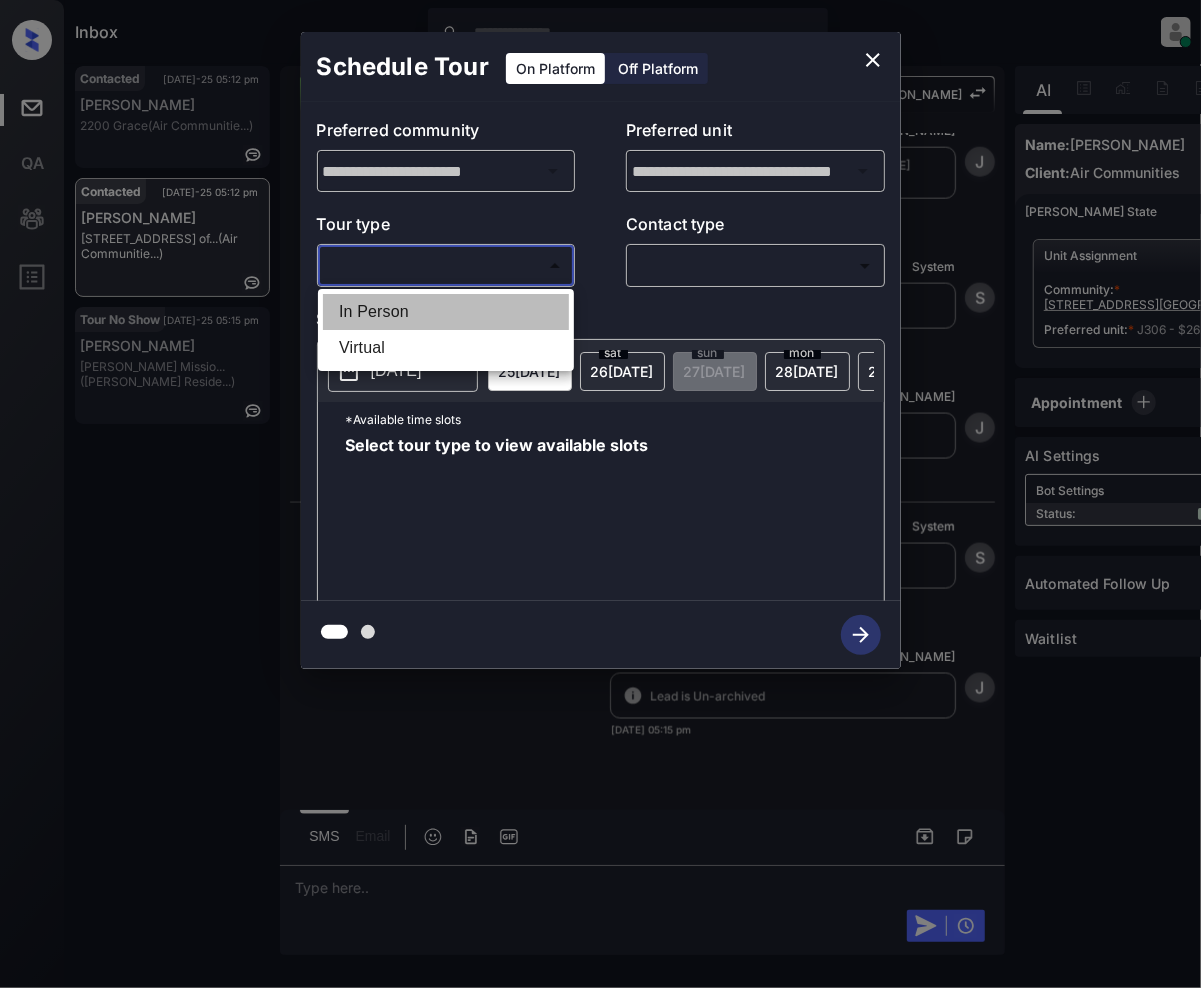 click on "In Person" at bounding box center [446, 312] 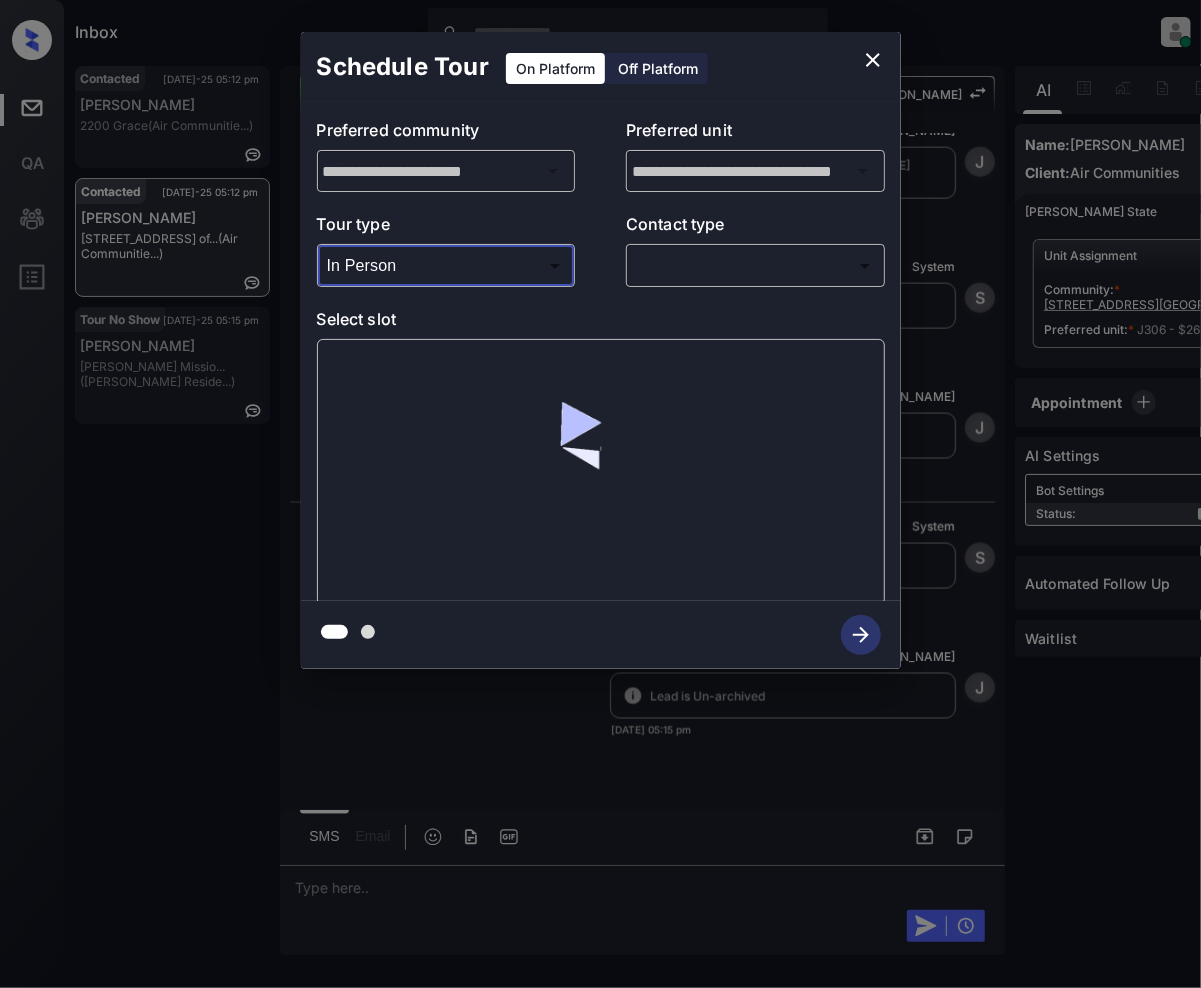 click on "Inbox Jeramie Castro Online Set yourself   offline Set yourself   on break Profile Switch to  light  mode Sign out Contacted Jul-25 05:12 pm   Laura Tapia 2200 Grace  (Air Communitie...) Contacted Jul-25 05:12 pm   Kaitlin Martin 3400 Avenue of...  (Air Communitie...) Tour No Show Jul-25 05:15 pm   Mary Parada Griffis Missio...  (Griffis Reside...) Contacted Lost Lead Sentiment: Angry Upon sliding the acknowledgement:  Lead will move to lost stage. * ​ SMS and call option will be set to opt out. AFM will be turned off for the lead. Kelsey New Message Kelsey Notes Note: <a href="https://conversation.getzuma.com/688417dad0ddd49752facb15">https://conversation.getzuma.com/688417dad0ddd49752facb15</a> - Paste this link into your browser to view Kelsey’s conversation with the prospect Jul 25, 2025 04:48 pm  Sync'd w  entrata K New Message Agent Lead created because they indicated they are interested in leasing via Zuma IVR. Jul 25, 2025 04:48 pm A New Message Zuma Lead transferred to leasing agent: kelsey Z K A" at bounding box center (600, 494) 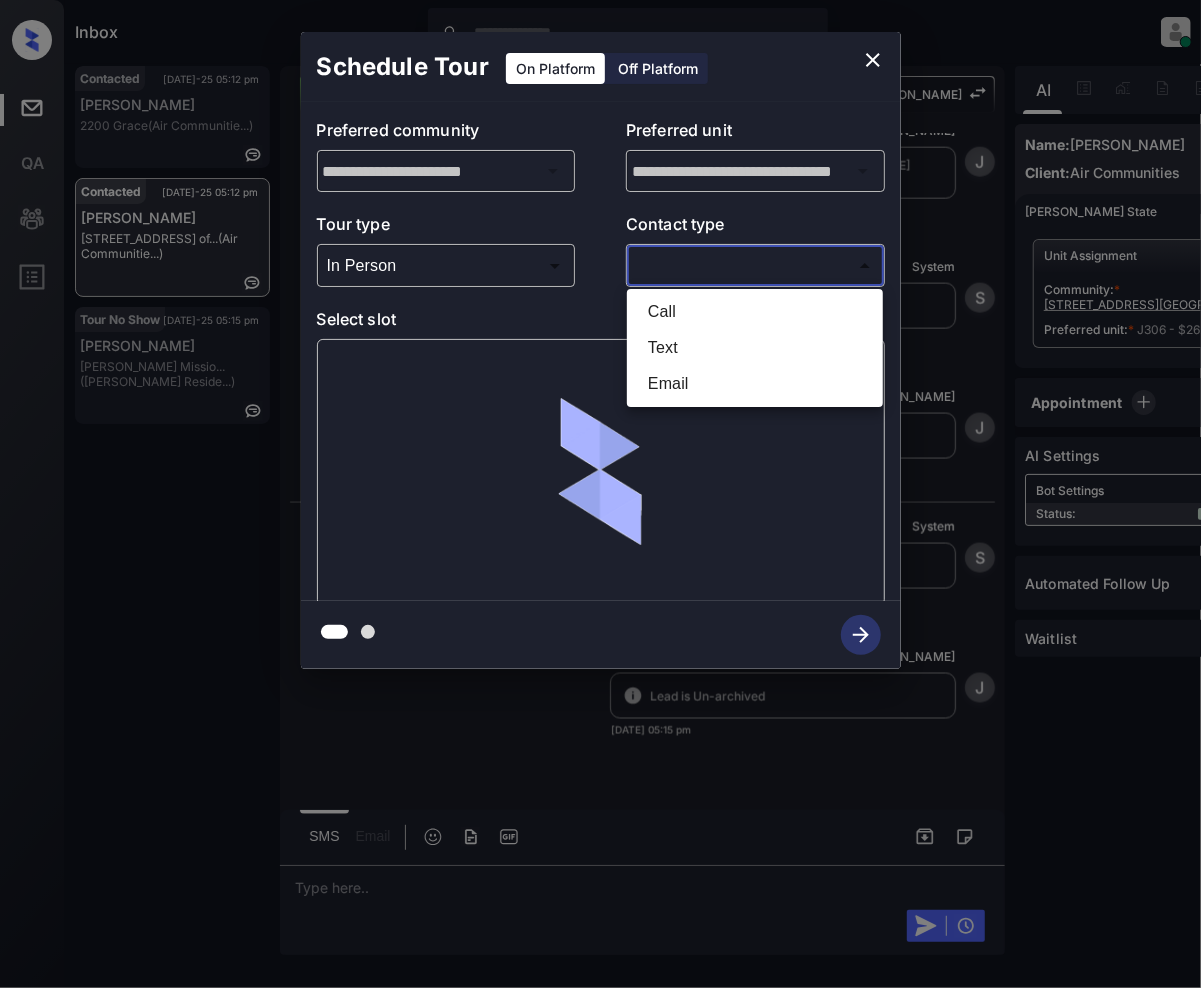 click on "Text" at bounding box center [755, 348] 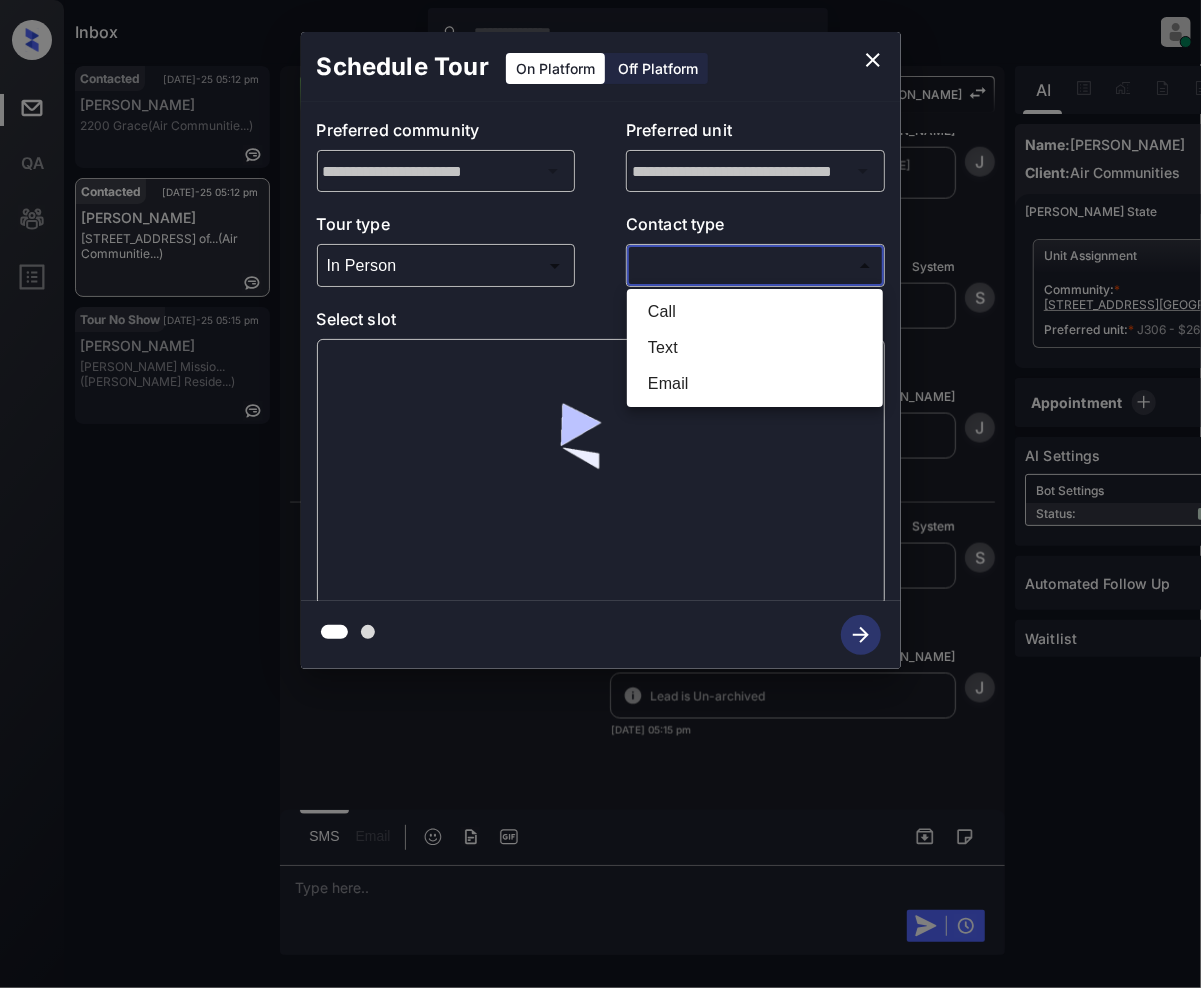 type on "****" 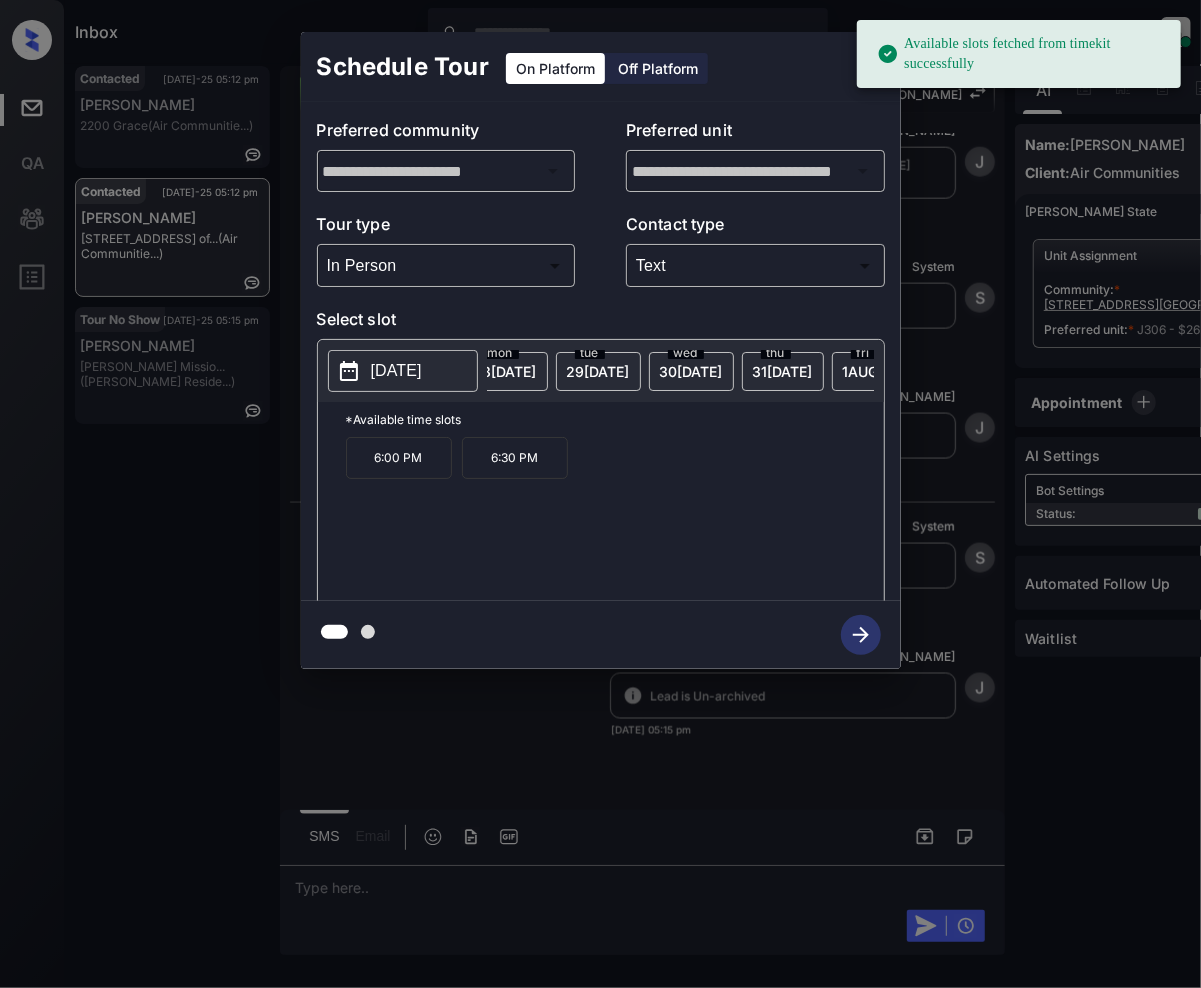 scroll, scrollTop: 0, scrollLeft: 533, axis: horizontal 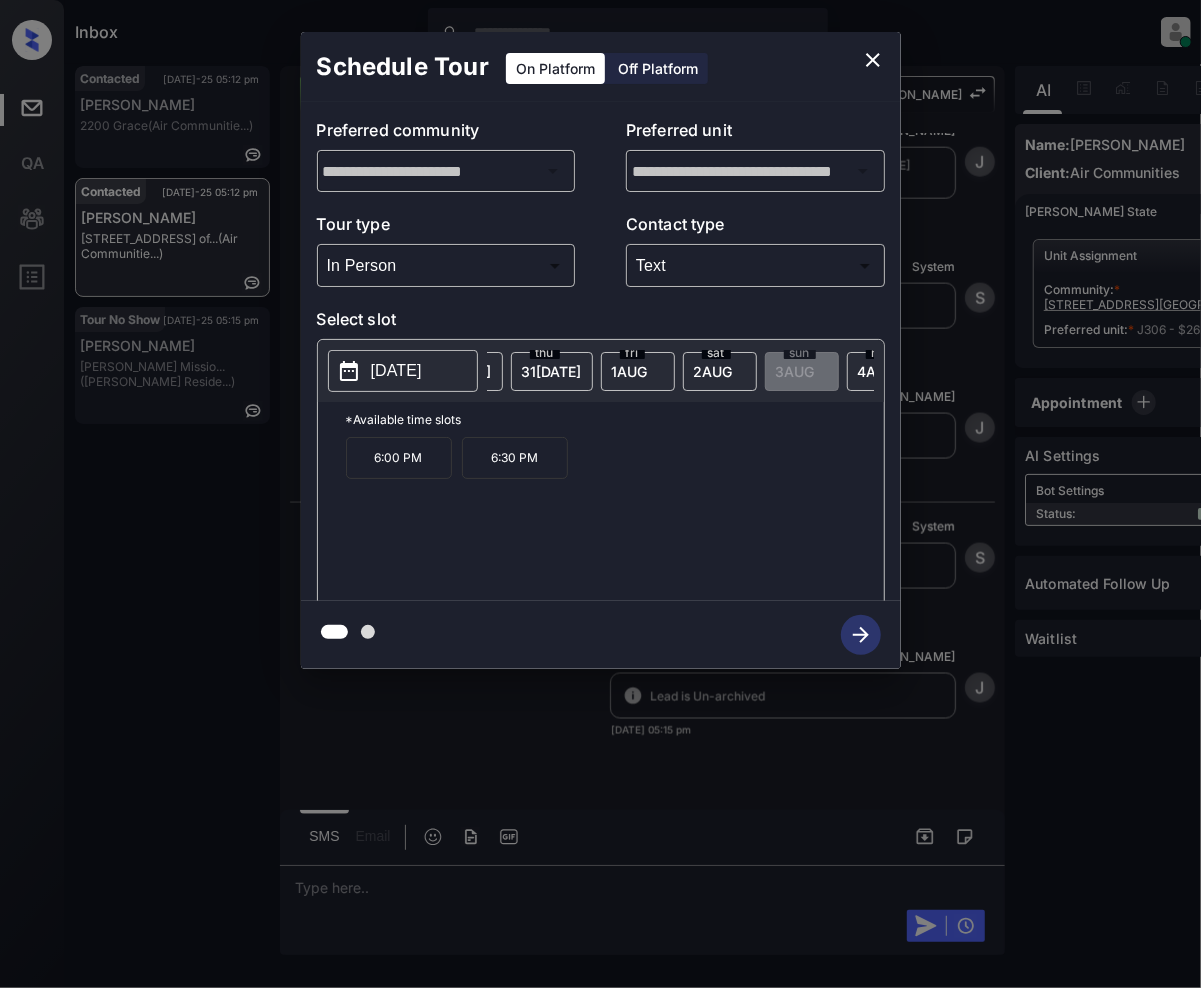 click on "2 AUG" at bounding box center [-3, 371] 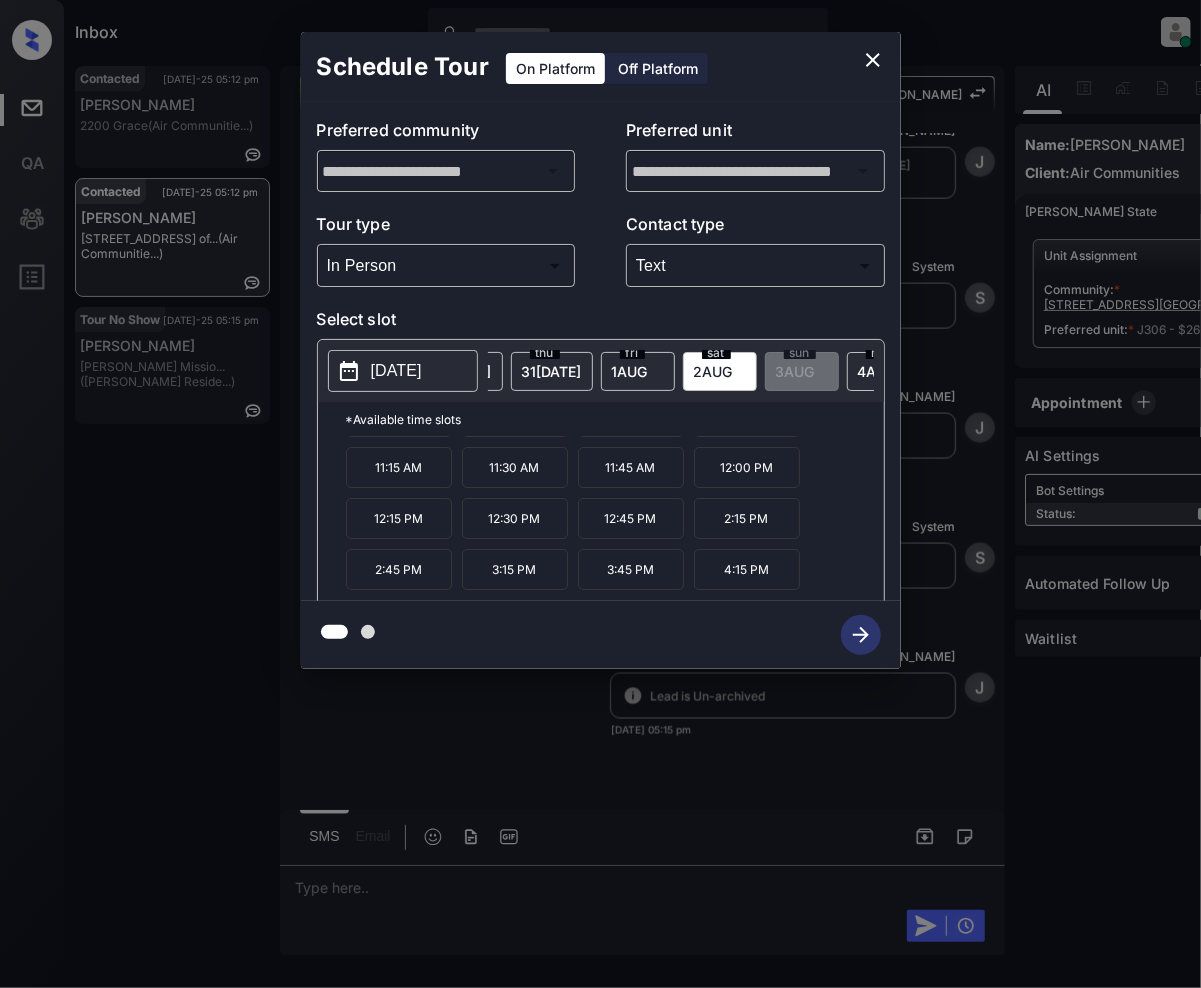 scroll, scrollTop: 88, scrollLeft: 0, axis: vertical 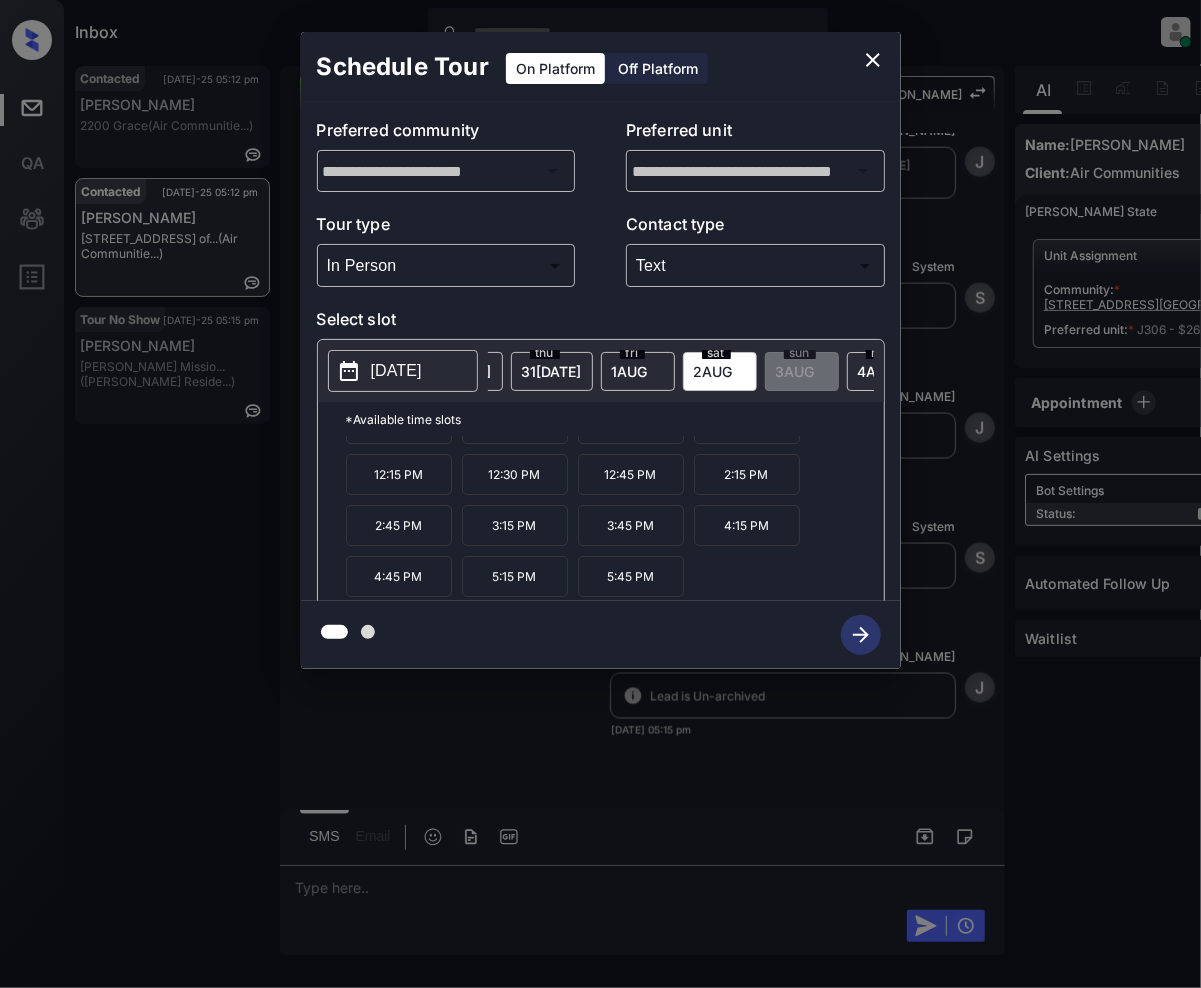 click on "3:45 PM" at bounding box center [631, 525] 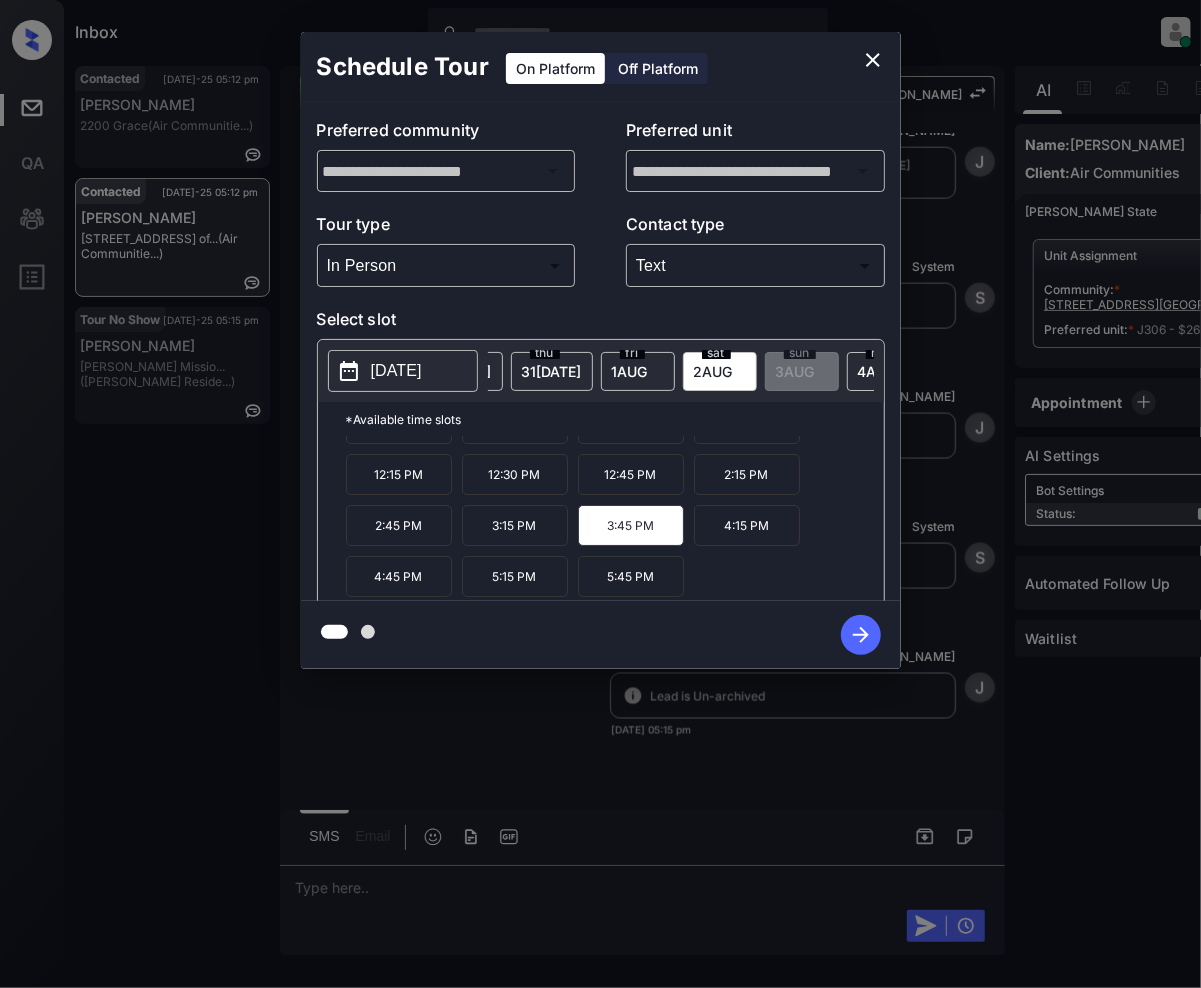 click 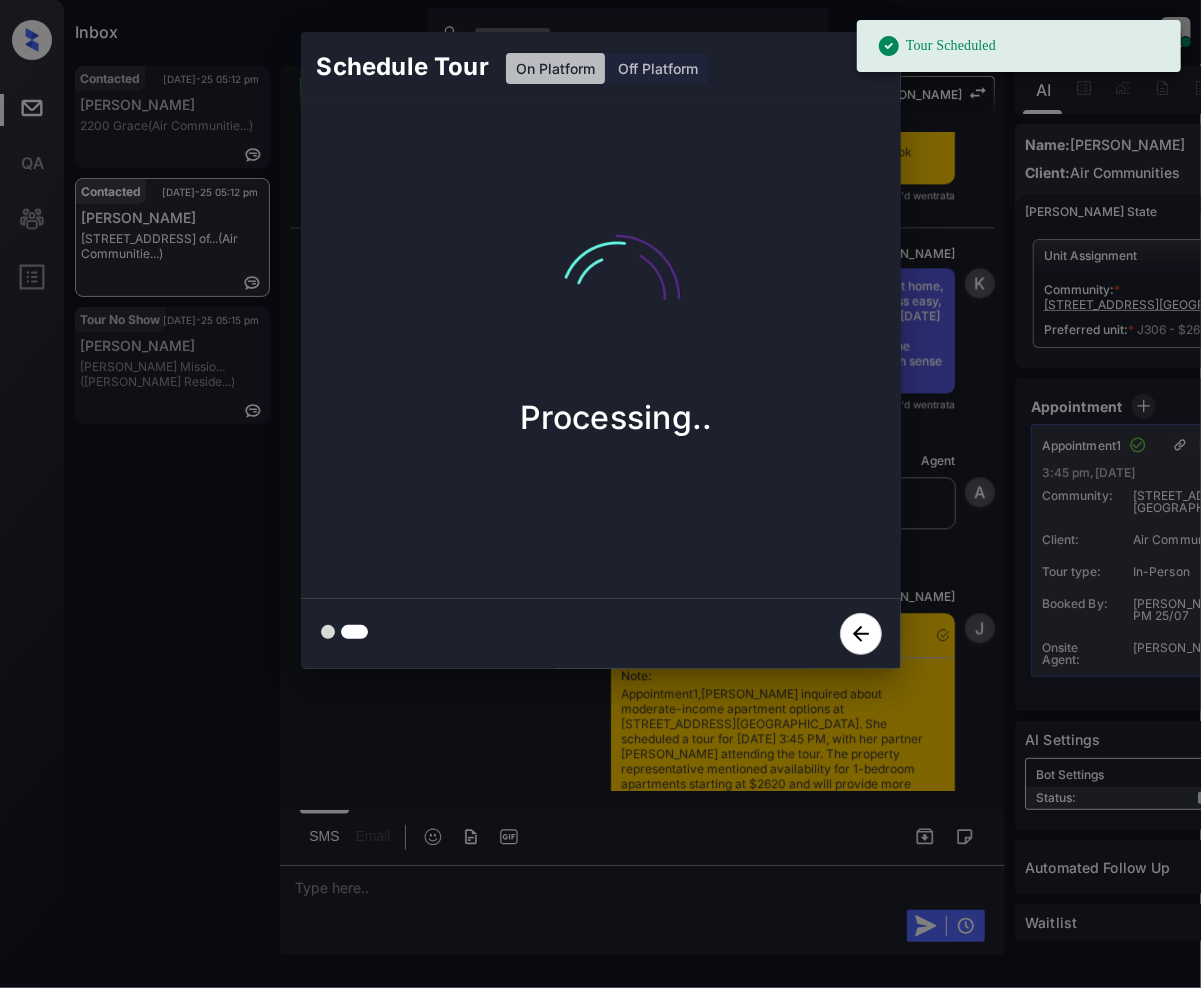 scroll, scrollTop: 9794, scrollLeft: 0, axis: vertical 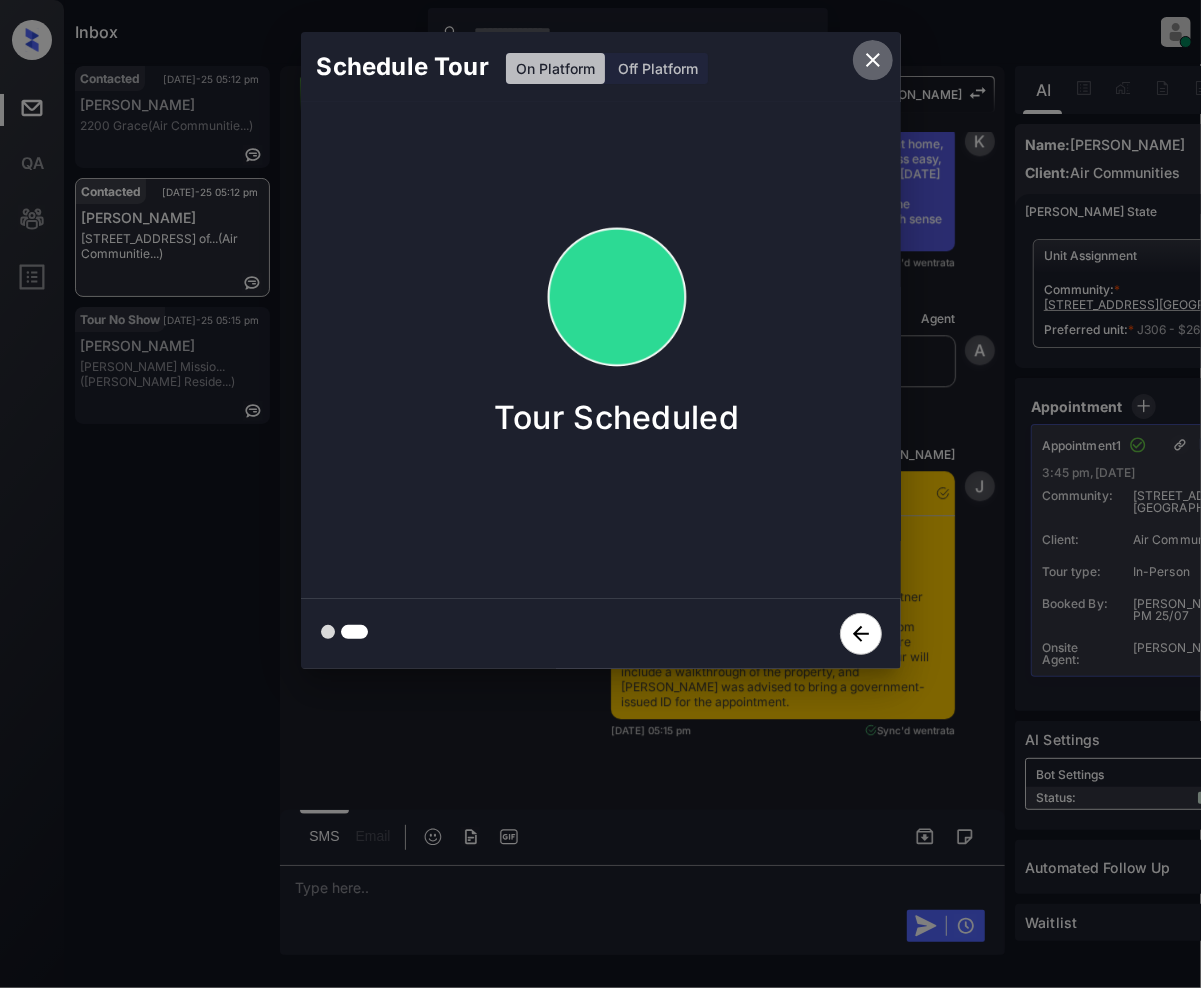 click 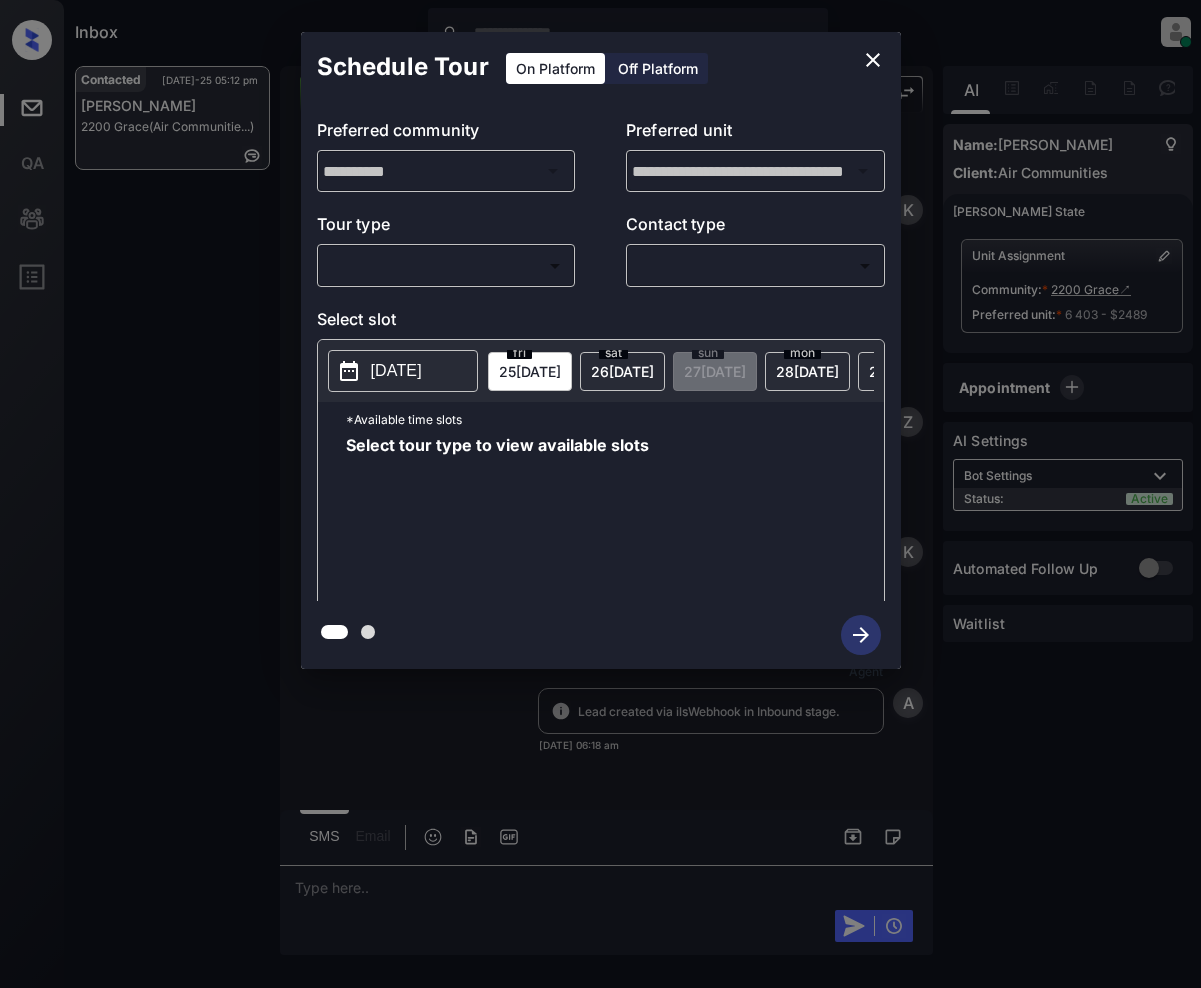 scroll, scrollTop: 0, scrollLeft: 0, axis: both 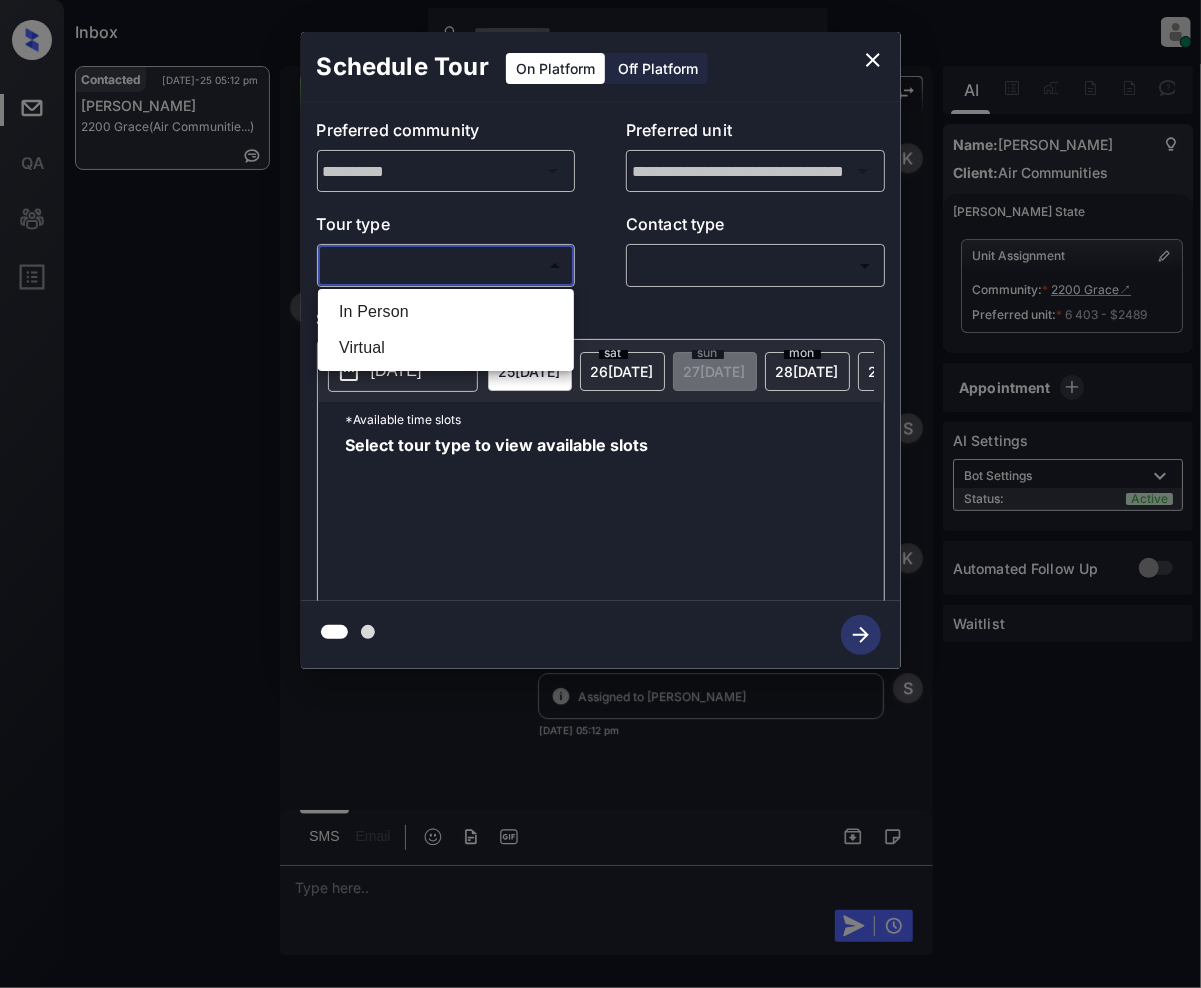 click on "Inbox Jeramie Castro Online Set yourself   offline Set yourself   on break Profile Switch to  light  mode Sign out Contacted Jul-25 05:12 pm   Laura Tapia 2200 Grace  (Air Communitie...) Contacted Lost Lead Sentiment: Angry Upon sliding the acknowledgement:  Lead will move to lost stage. * ​ SMS and call option will be set to opt out. AFM will be turned off for the lead. Kelsey New Message Kelsey Notes Note: <a href="https://conversation.getzuma.com/688232add831fa5720f6826f">https://conversation.getzuma.com/688232add831fa5720f6826f</a> - Paste this link into your browser to view Kelsey’s conversation with the prospect Jul 24, 2025 06:18 am  Sync'd w  entrata K New Message Zuma Lead transferred to leasing agent: kelsey Jul 24, 2025 06:18 am Z New Message Kelsey Due to the activation of disableLeadTransfer feature flag, Kelsey will no longer transfer ownership of this CRM guest card Jul 24, 2025 06:18 am K New Message Agent Lead created via ilsWebhook in Inbound stage. Jul 24, 2025 06:18 am A New Message A" at bounding box center (600, 494) 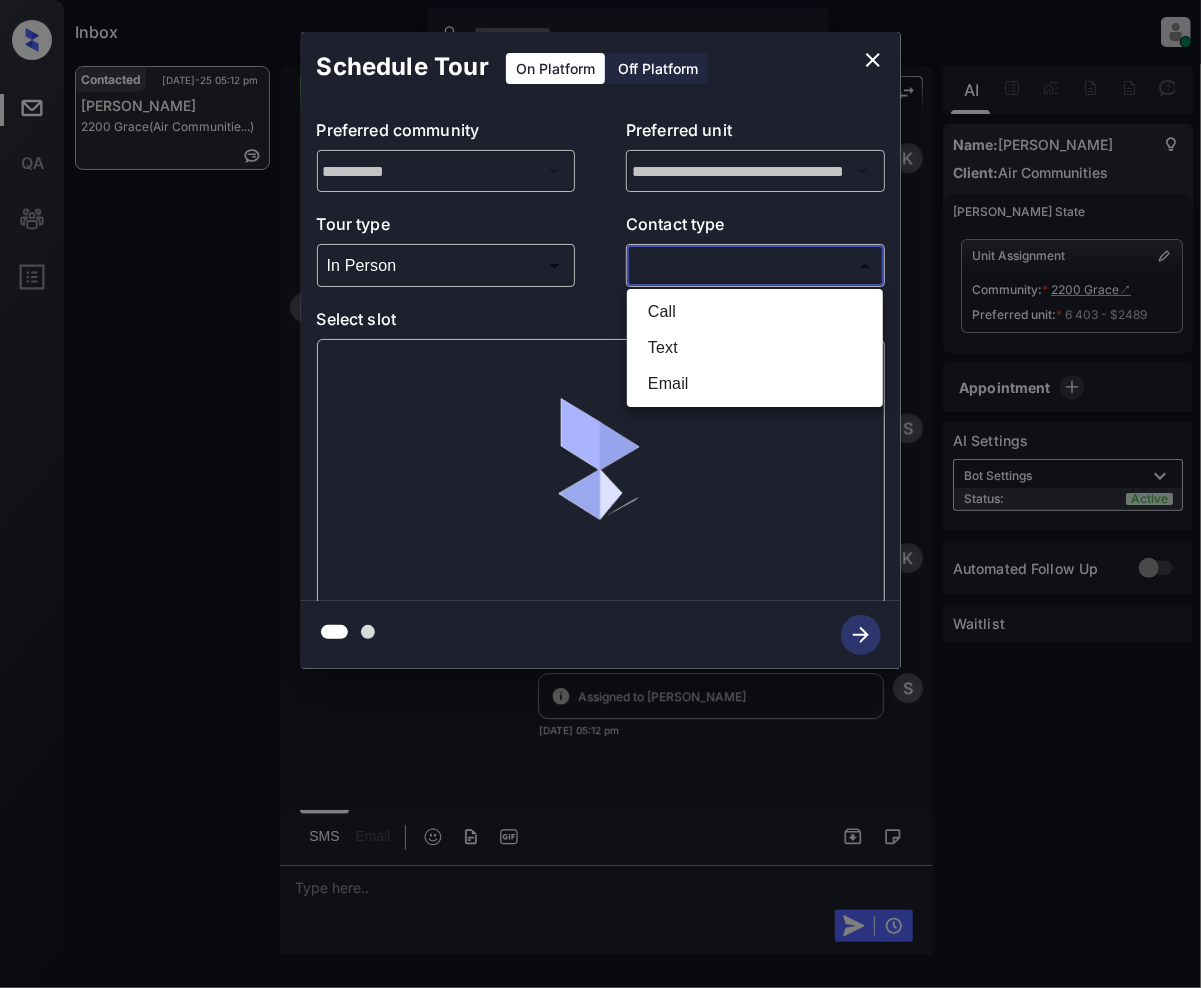 click on "Inbox Jeramie Castro Online Set yourself   offline Set yourself   on break Profile Switch to  light  mode Sign out Contacted Jul-25 05:12 pm   Laura Tapia 2200 Grace  (Air Communitie...) Contacted Lost Lead Sentiment: Angry Upon sliding the acknowledgement:  Lead will move to lost stage. * ​ SMS and call option will be set to opt out. AFM will be turned off for the lead. Kelsey New Message Kelsey Notes Note: <a href="https://conversation.getzuma.com/688232add831fa5720f6826f">https://conversation.getzuma.com/688232add831fa5720f6826f</a> - Paste this link into your browser to view Kelsey’s conversation with the prospect Jul 24, 2025 06:18 am  Sync'd w  entrata K New Message Zuma Lead transferred to leasing agent: kelsey Jul 24, 2025 06:18 am Z New Message Kelsey Due to the activation of disableLeadTransfer feature flag, Kelsey will no longer transfer ownership of this CRM guest card Jul 24, 2025 06:18 am K New Message Agent Lead created via ilsWebhook in Inbound stage. Jul 24, 2025 06:18 am A New Message A" at bounding box center [600, 494] 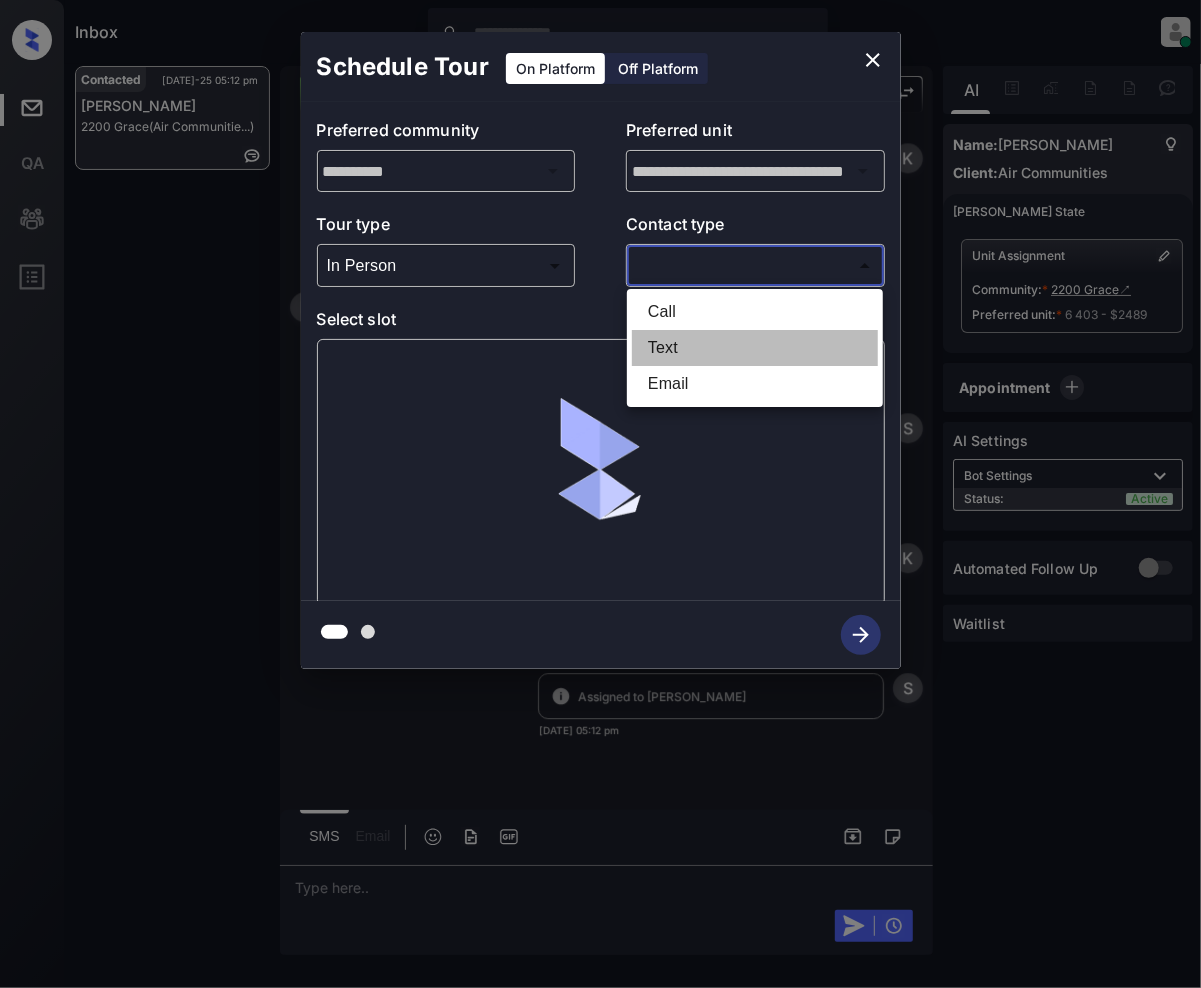 click on "Text" at bounding box center (755, 348) 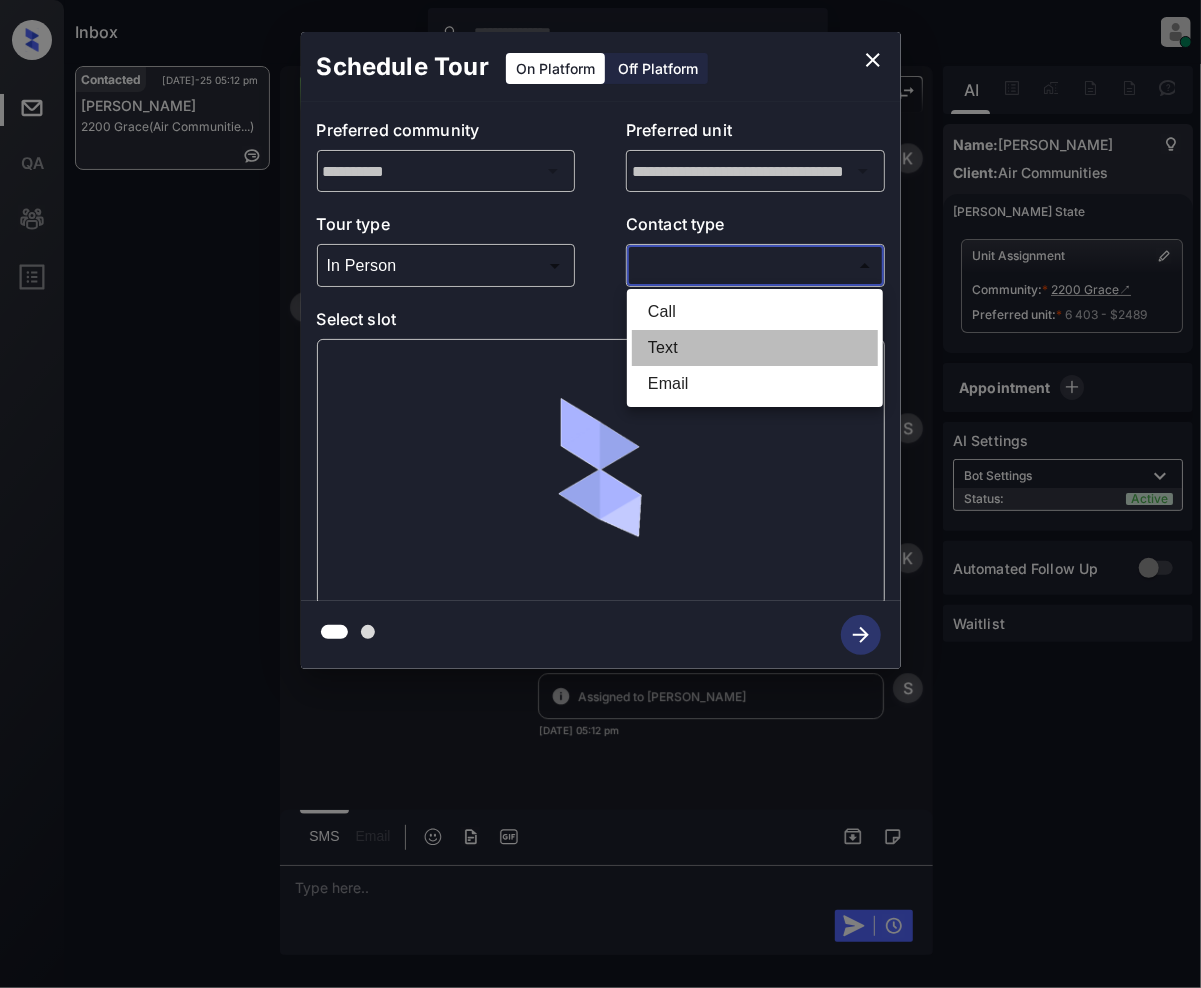 type on "****" 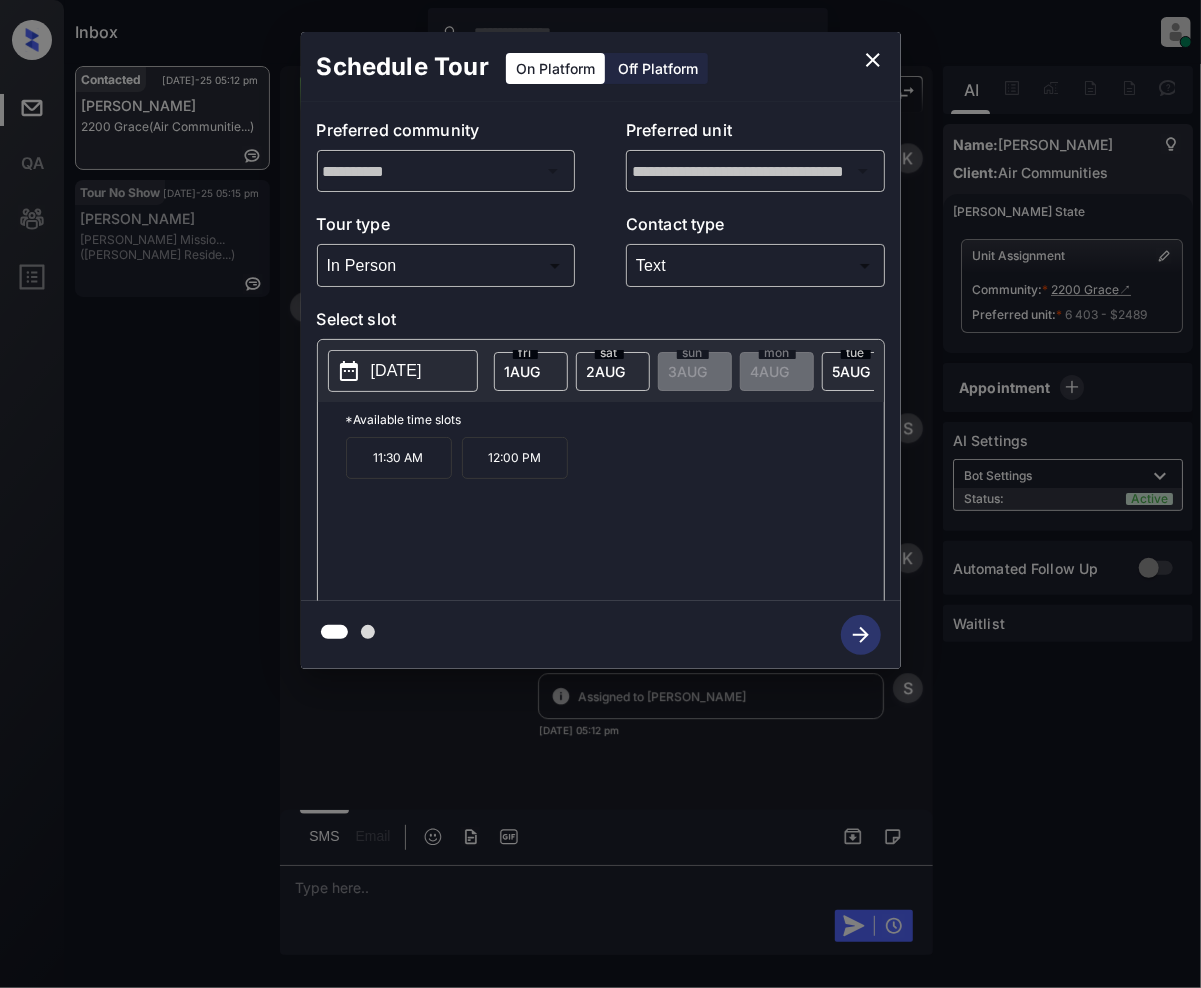 scroll, scrollTop: 0, scrollLeft: 693, axis: horizontal 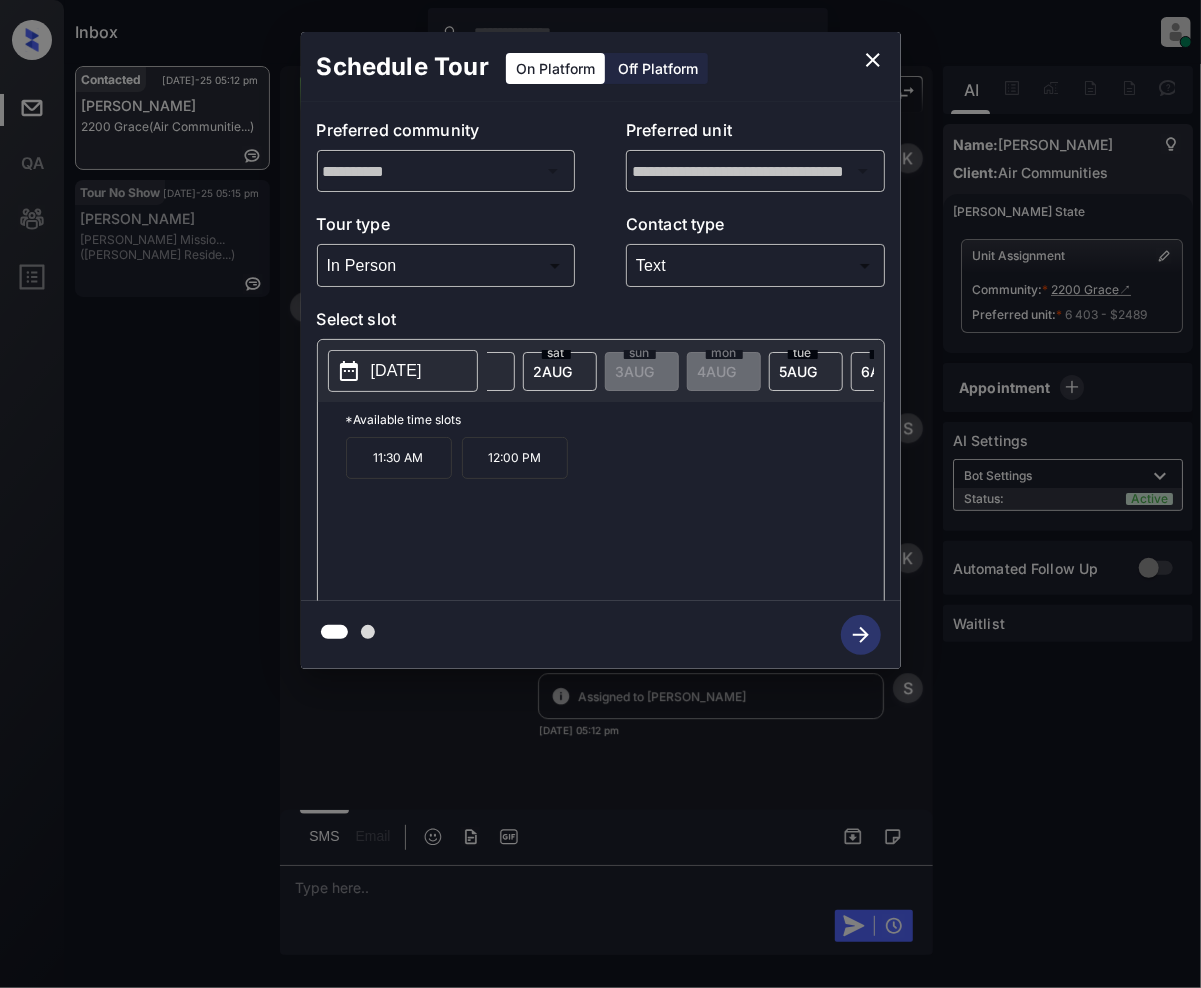 click on "6 AUG" at bounding box center (-163, 371) 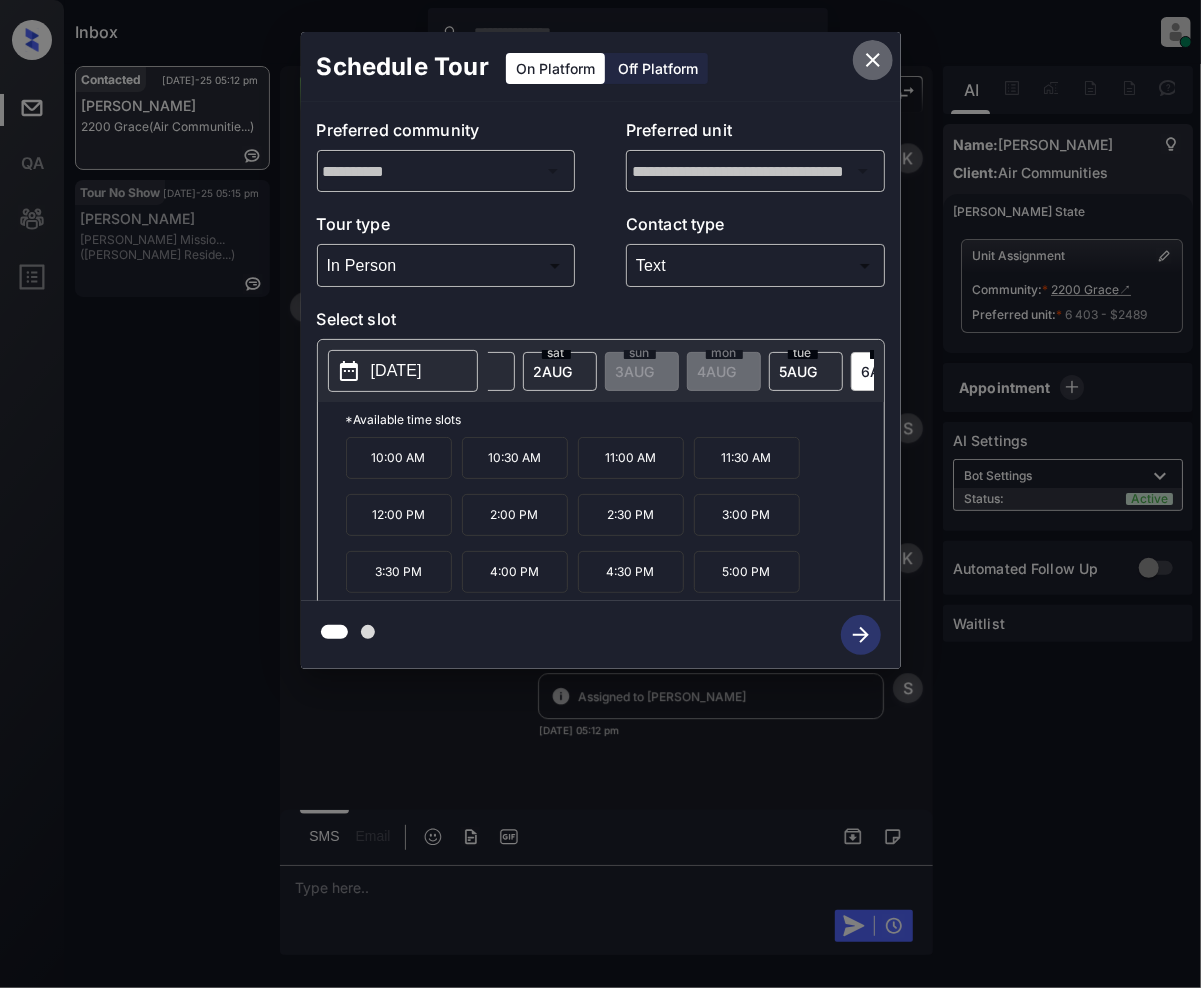 click at bounding box center [873, 60] 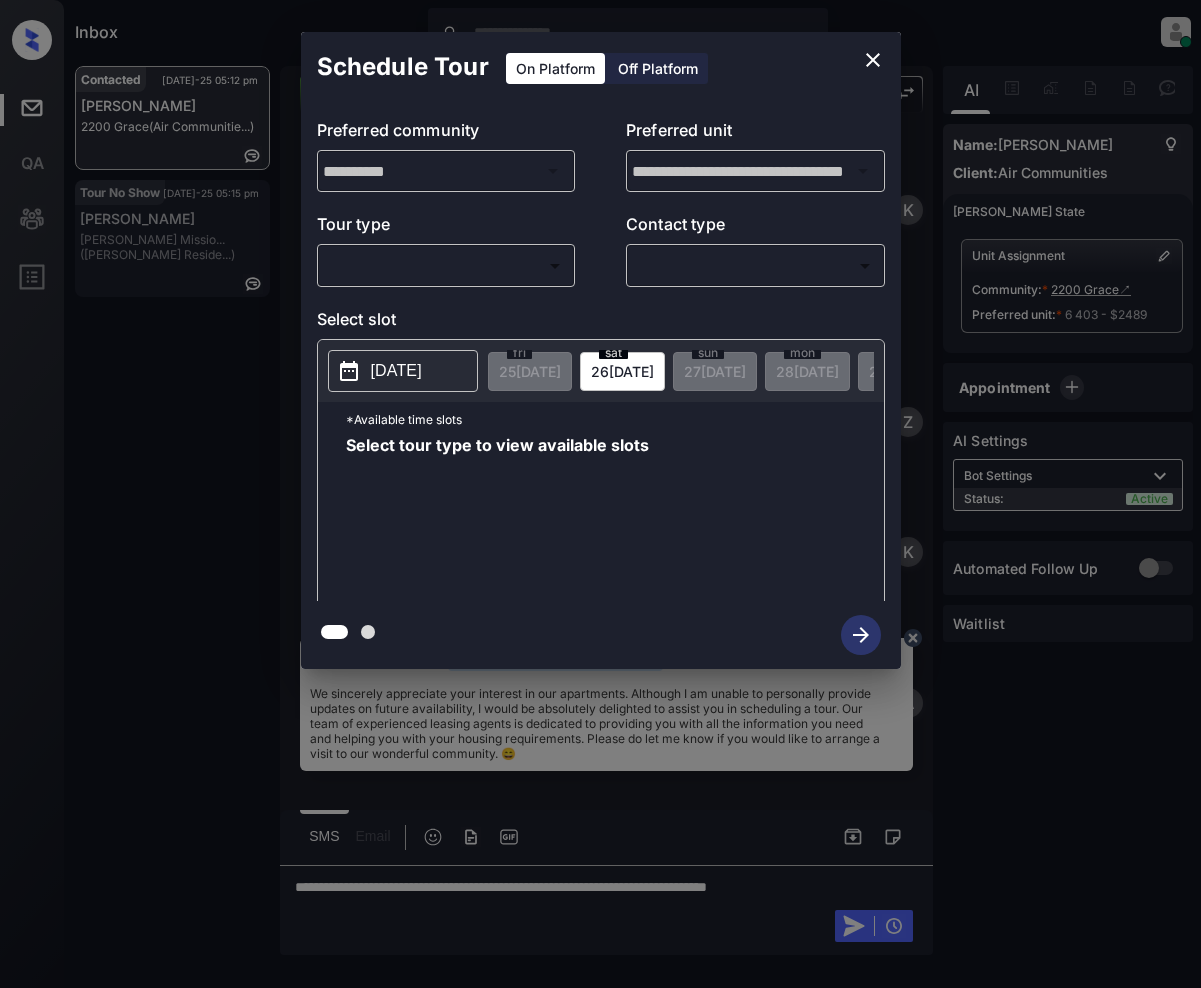scroll, scrollTop: 0, scrollLeft: 0, axis: both 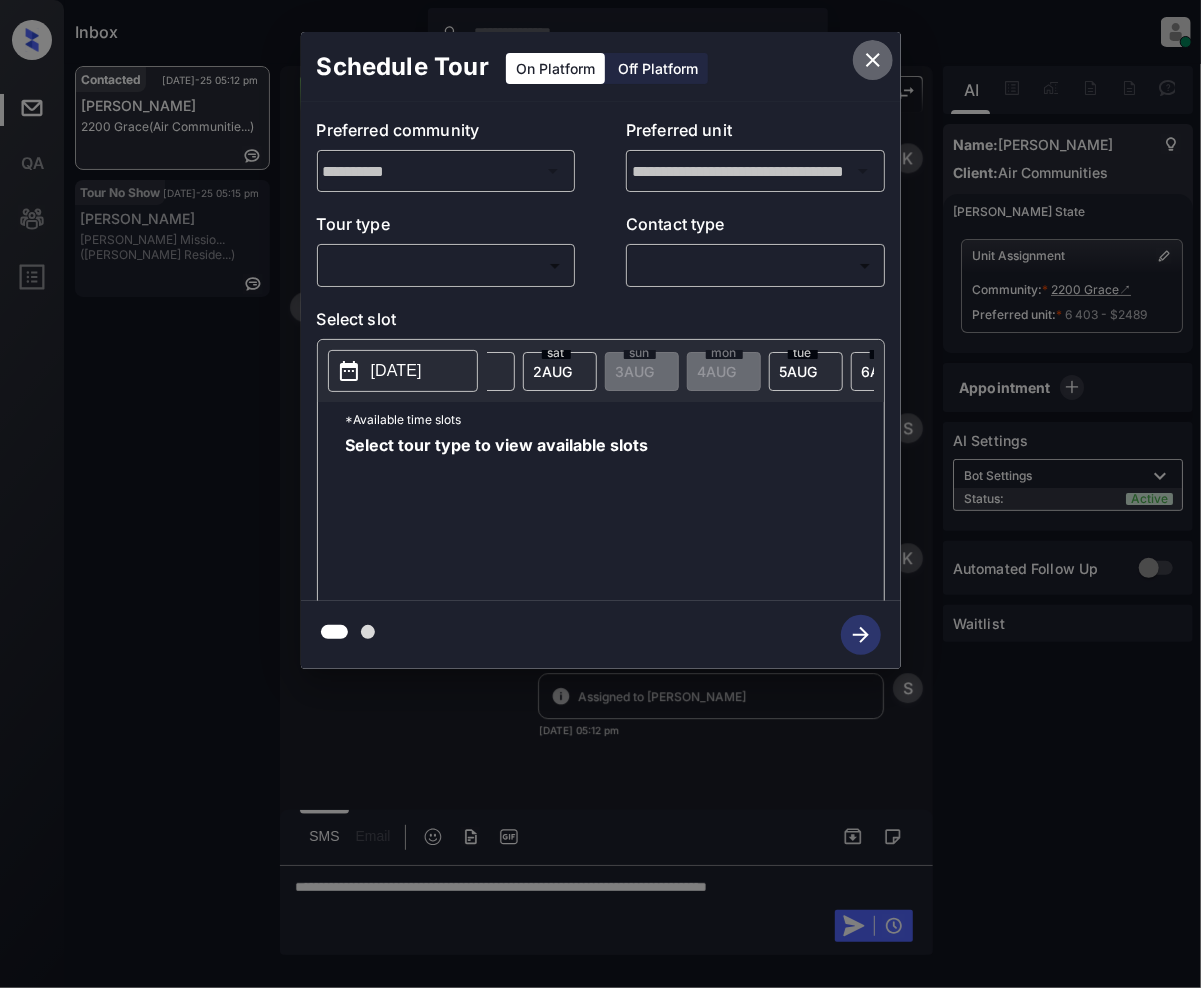 click 